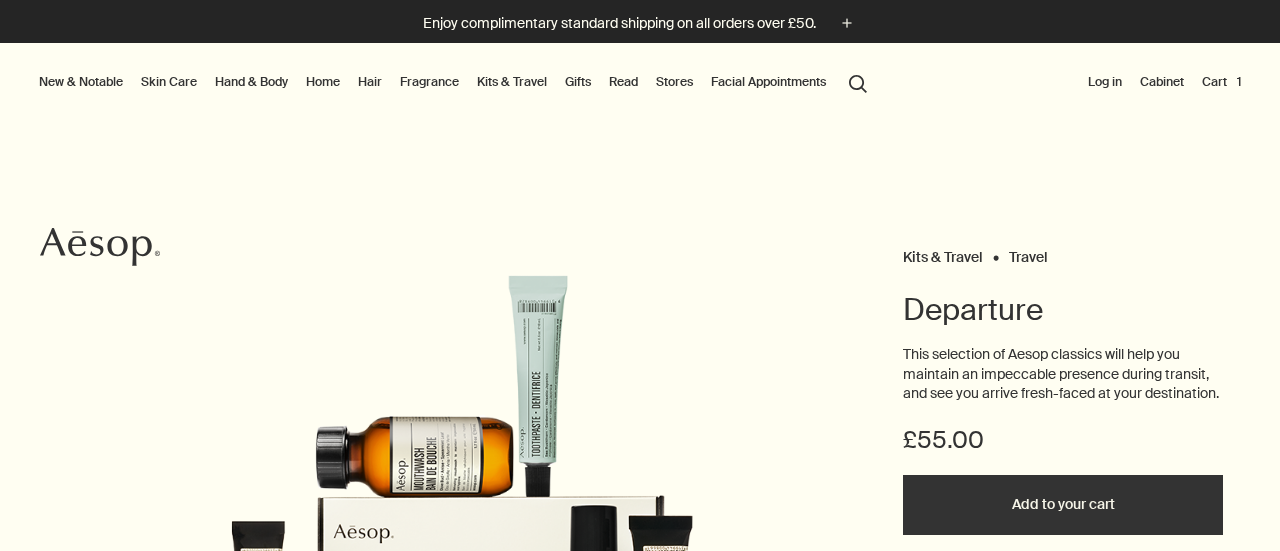 scroll, scrollTop: 0, scrollLeft: 0, axis: both 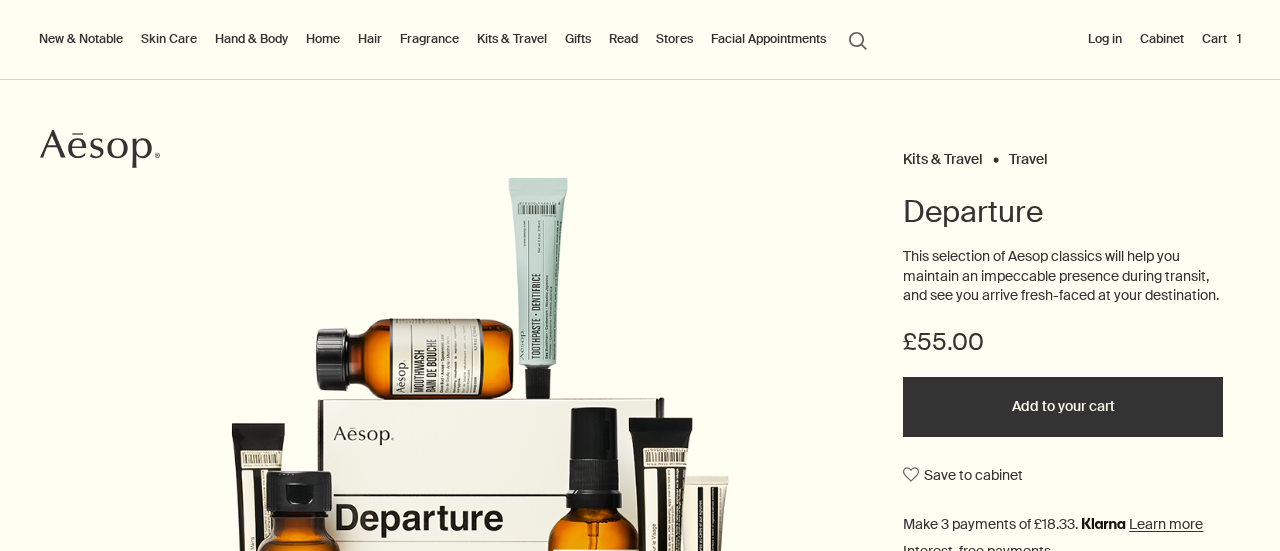 click on "Add to your cart" at bounding box center [1063, 407] 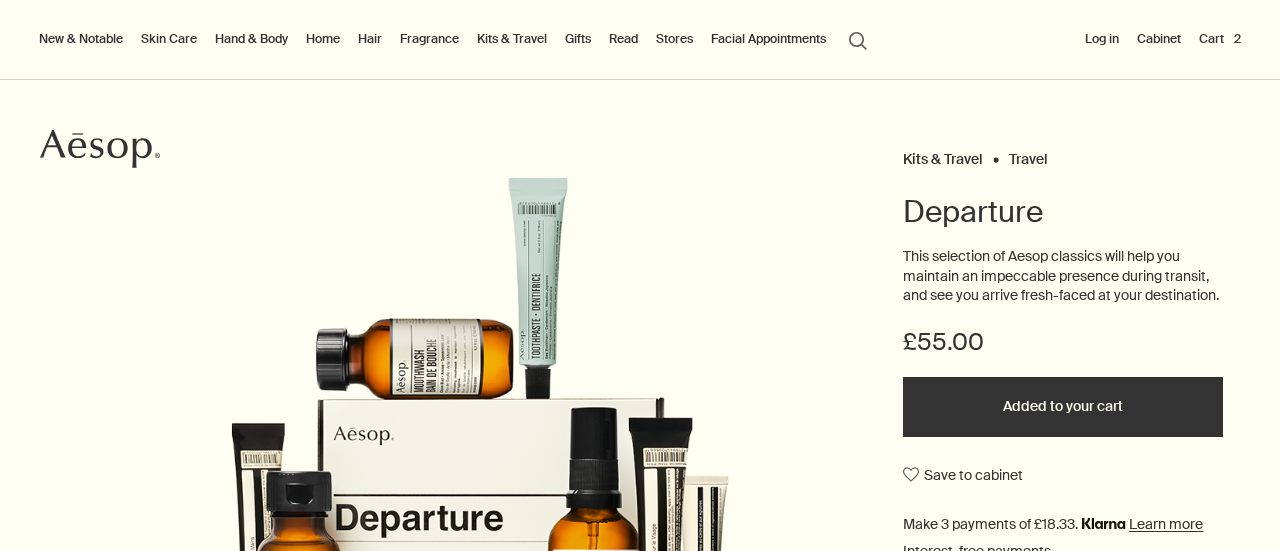 click on "Added to your cart Add to your cart" at bounding box center [1063, 407] 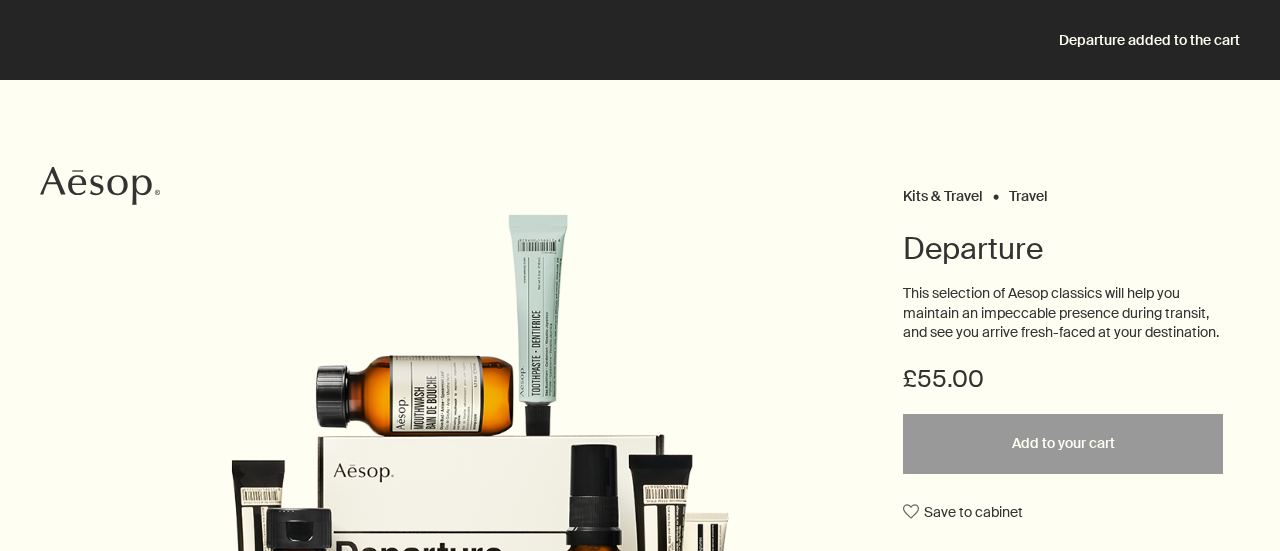scroll, scrollTop: 58, scrollLeft: 0, axis: vertical 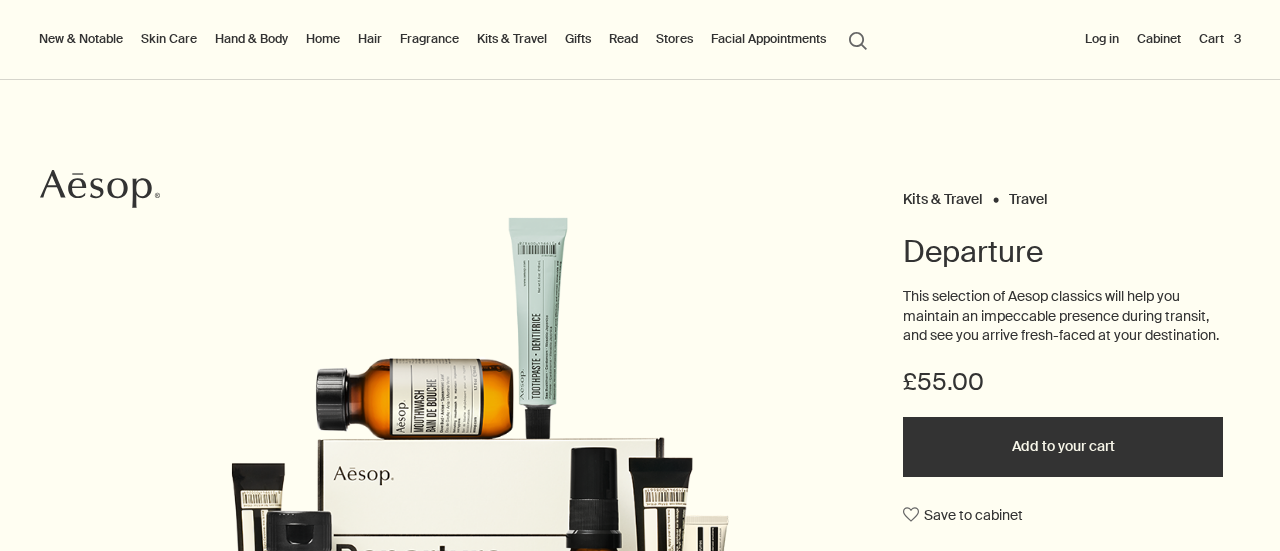 click on "Cart 3" at bounding box center [1220, 39] 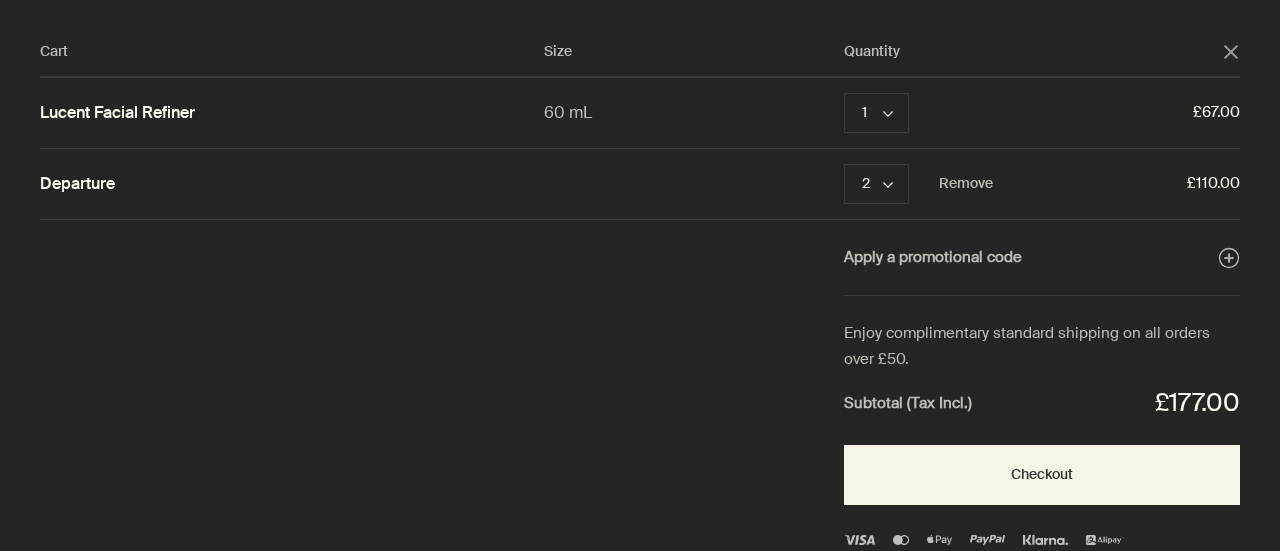 click on "Departure 2 chevron Remove £110.00" at bounding box center [640, 184] 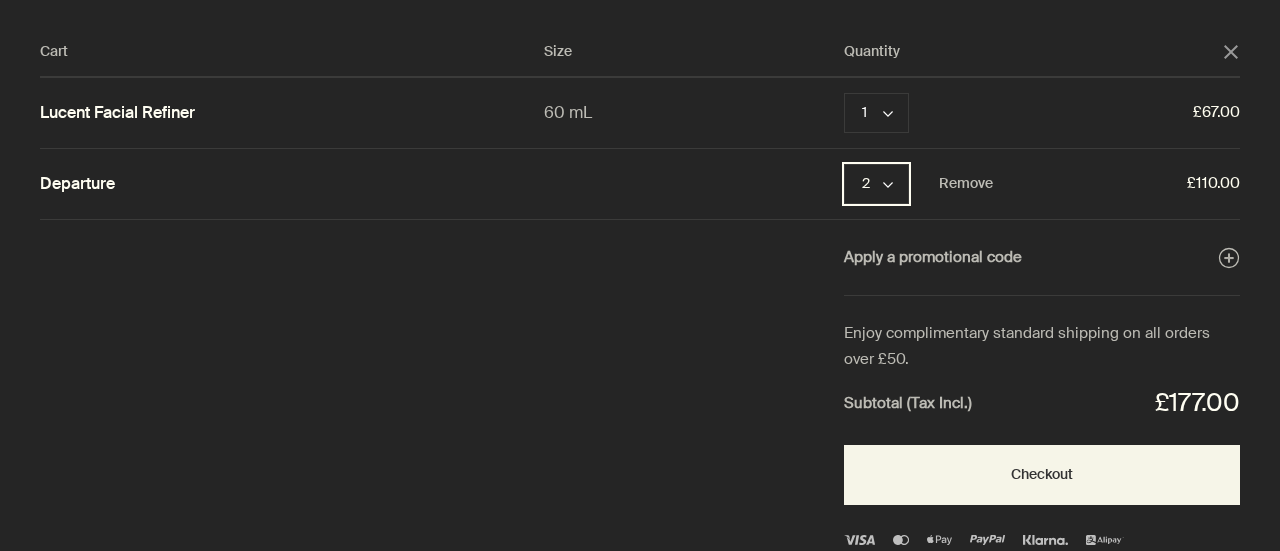 click on "2 chevron" at bounding box center [876, 184] 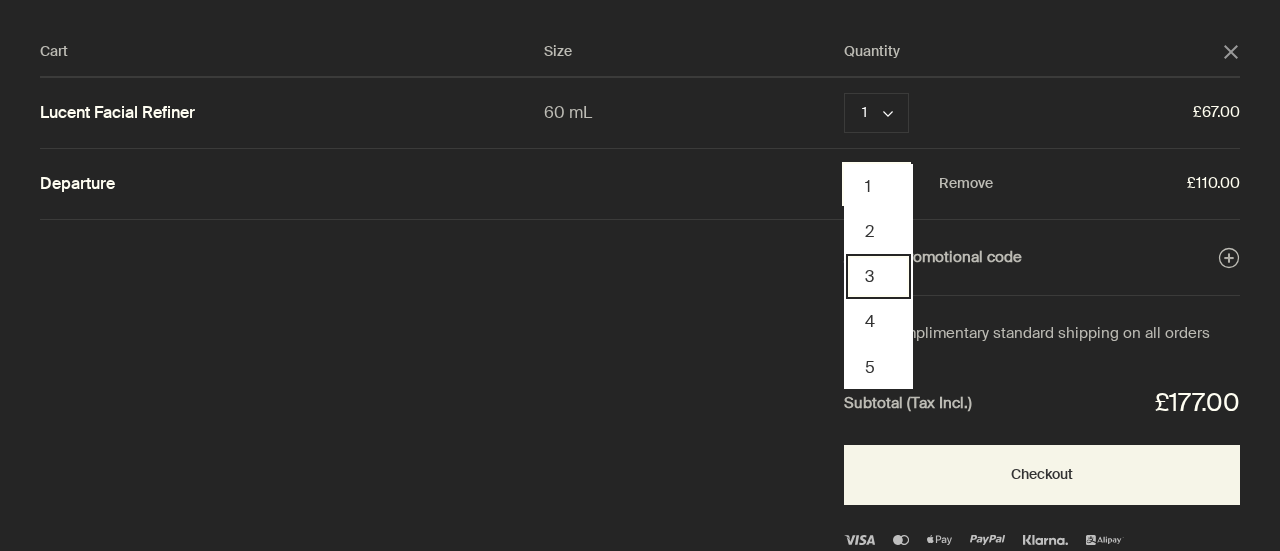 scroll, scrollTop: 226, scrollLeft: 0, axis: vertical 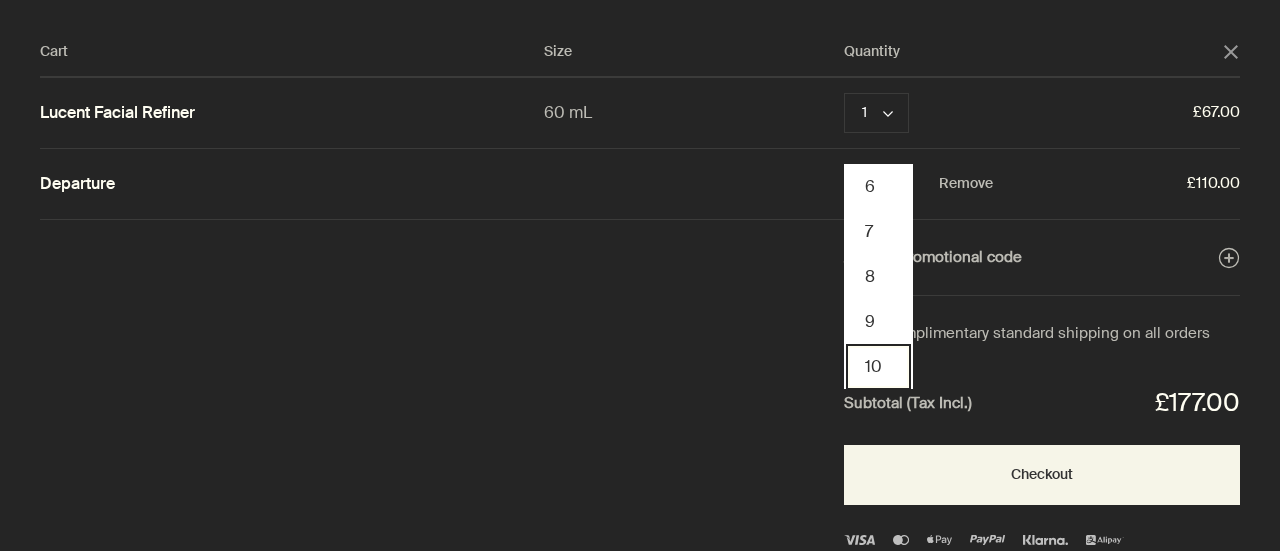 click on "10" at bounding box center (878, 366) 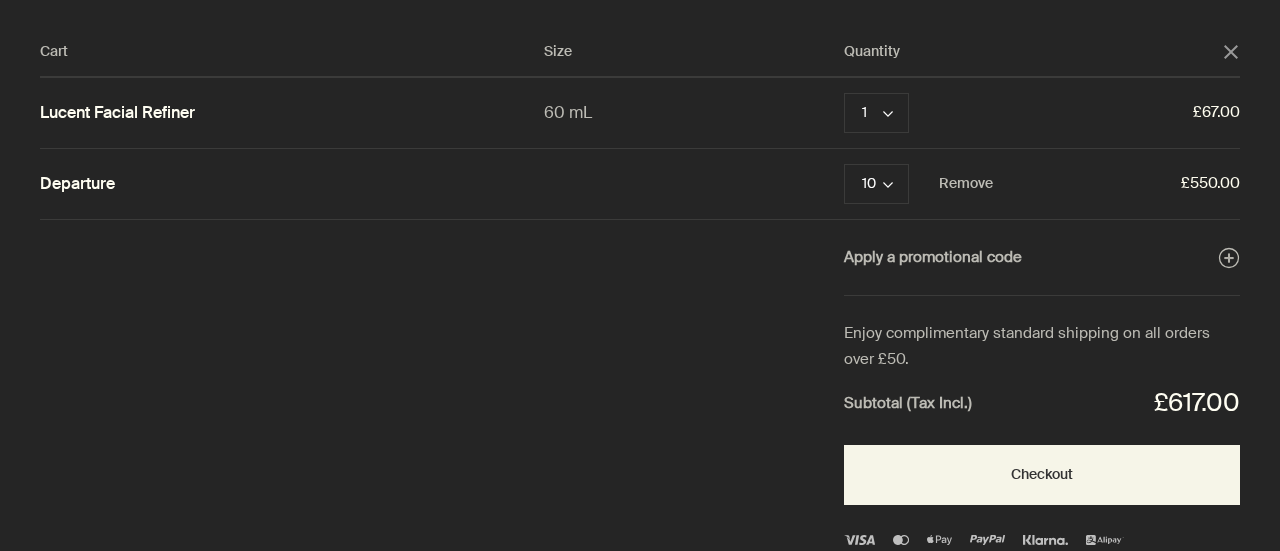 click on "close" 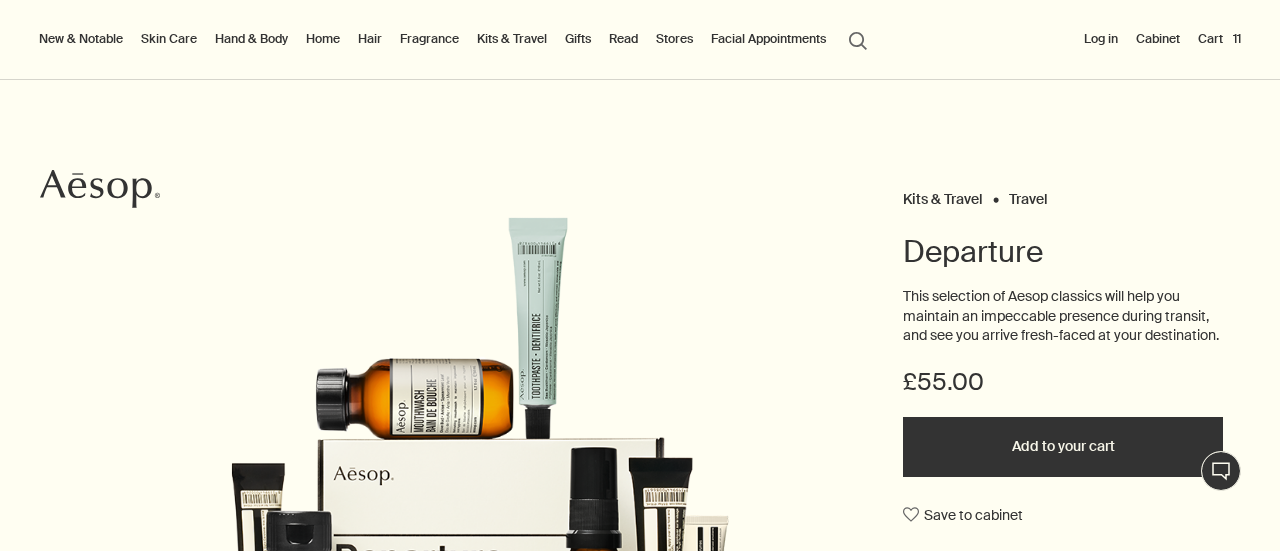 click on "Added to your cart Add to your cart" at bounding box center [1063, 447] 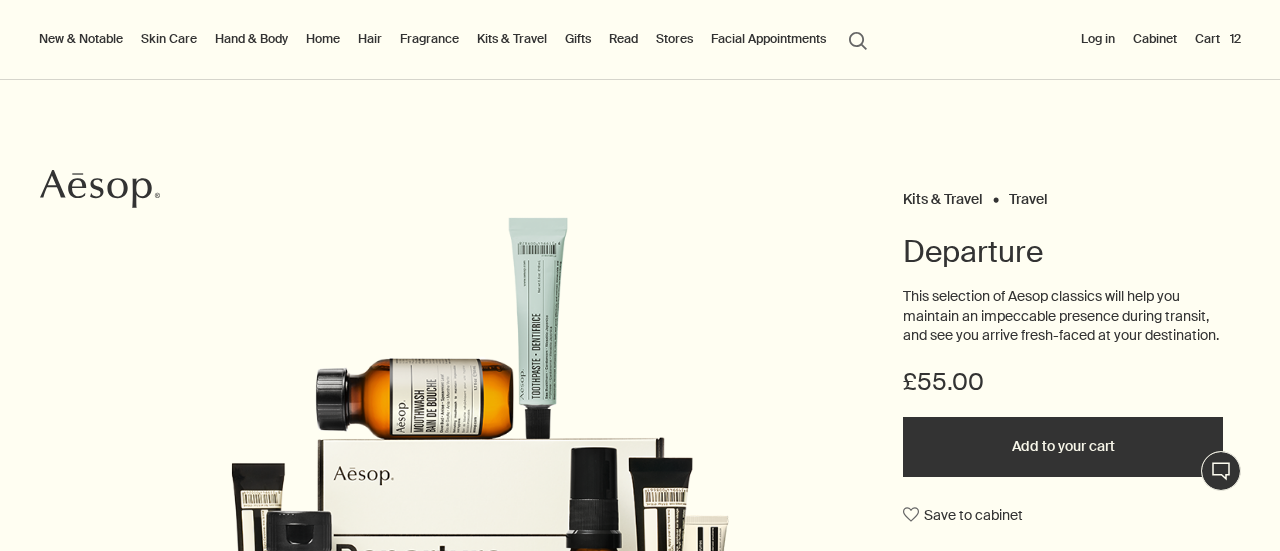 click on "Added to your cart Add to your cart" at bounding box center (1063, 447) 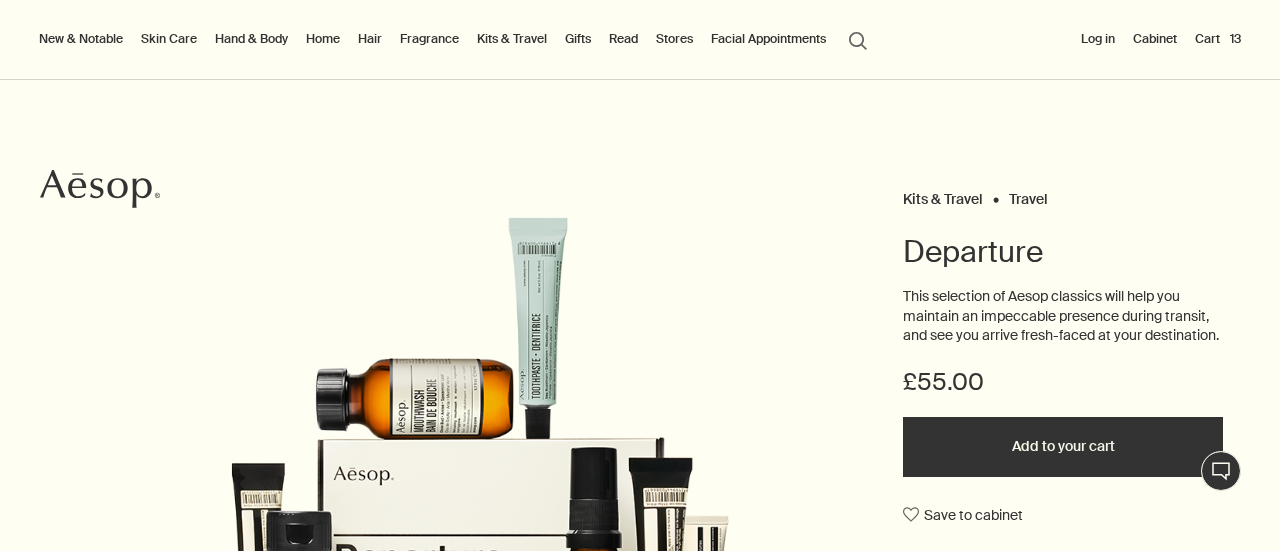 click on "Added to your cart Add to your cart" at bounding box center [1063, 447] 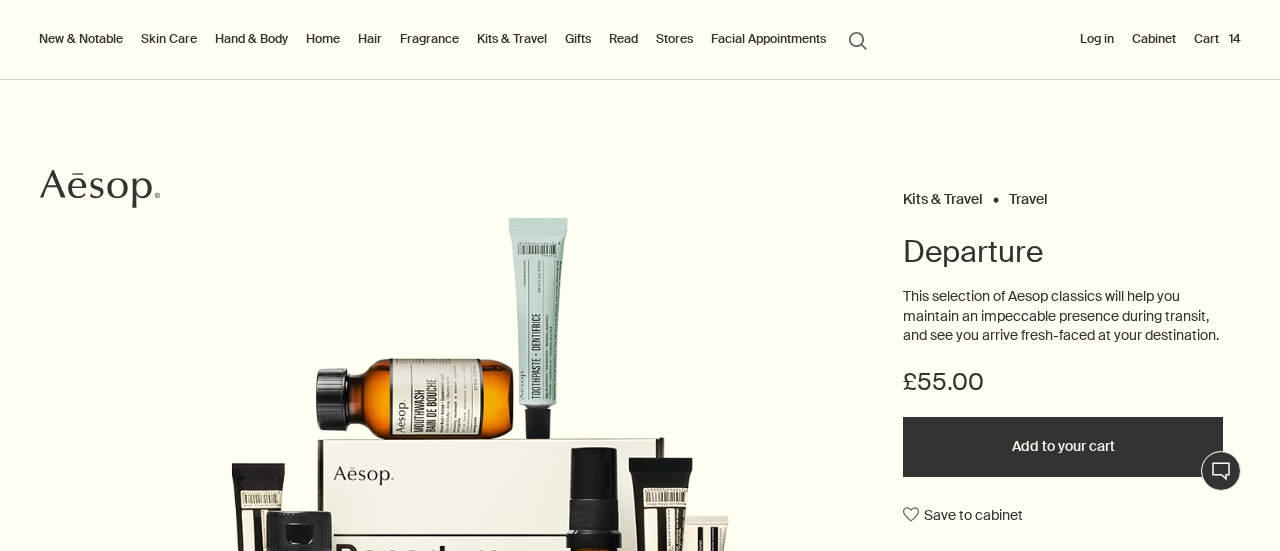 click on "Added to your cart Add to your cart" at bounding box center [1063, 447] 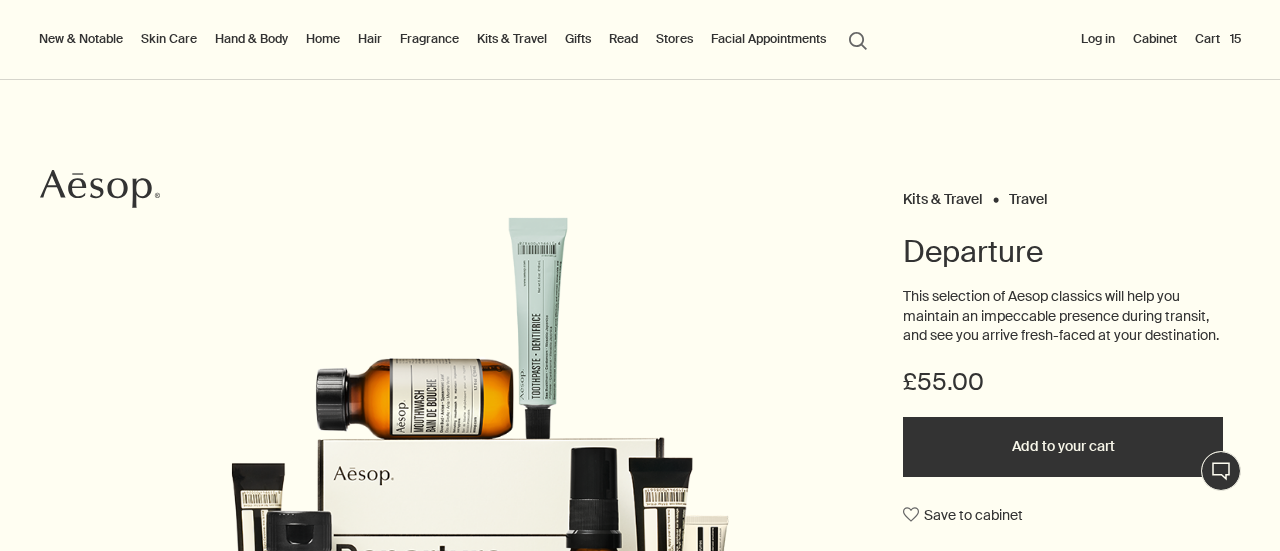 click on "Added to your cart Add to your cart" at bounding box center [1063, 447] 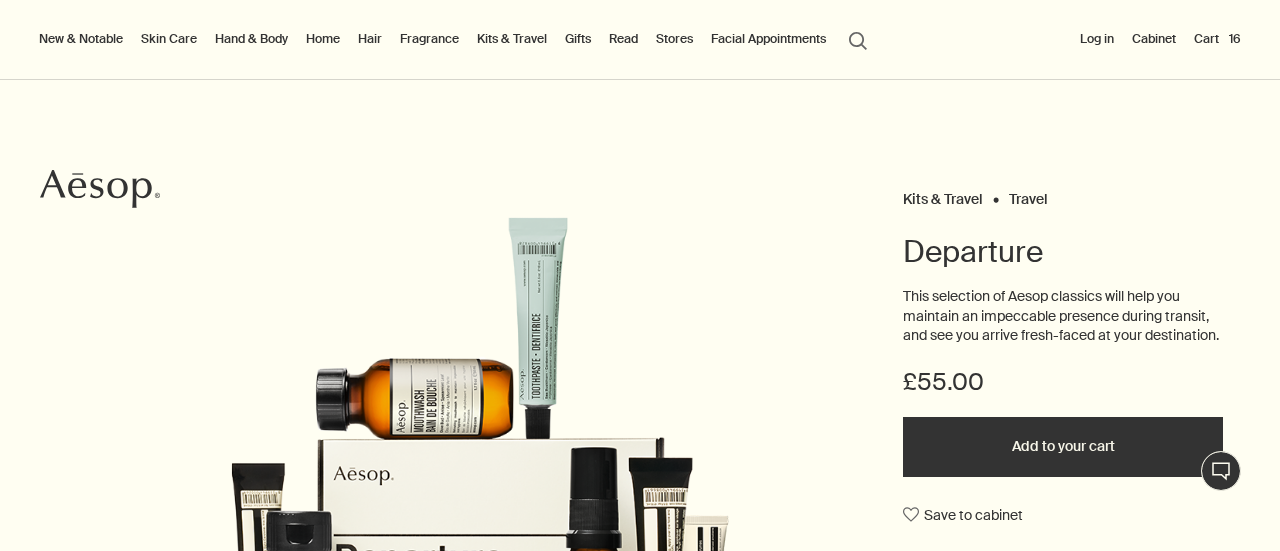 click on "Added to your cart Add to your cart" at bounding box center [1063, 447] 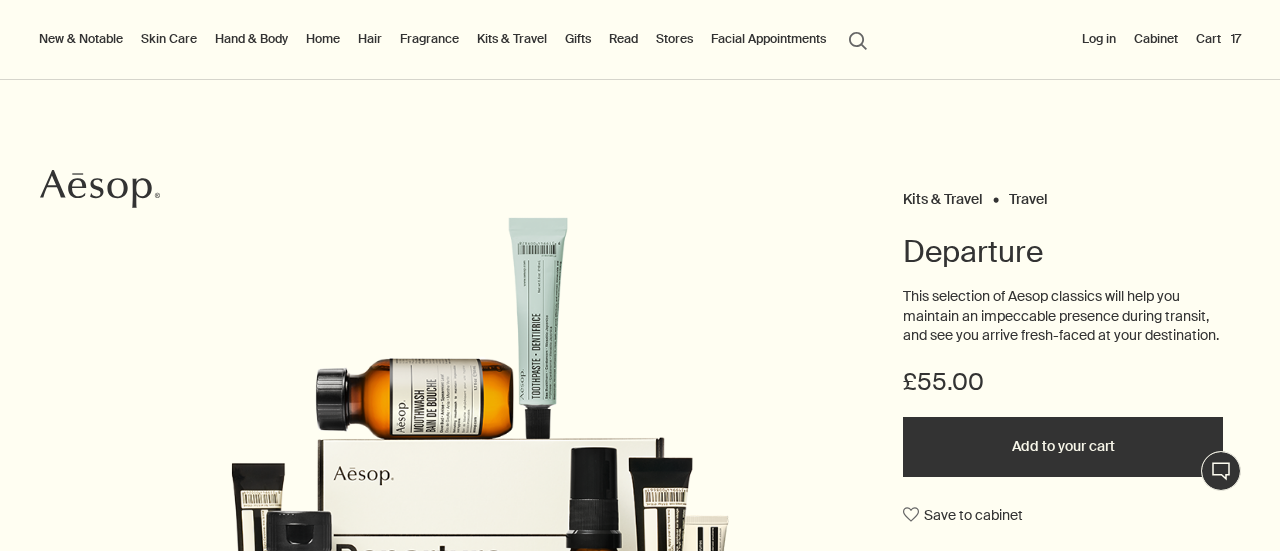 click on "Added to your cart Add to your cart" at bounding box center [1063, 447] 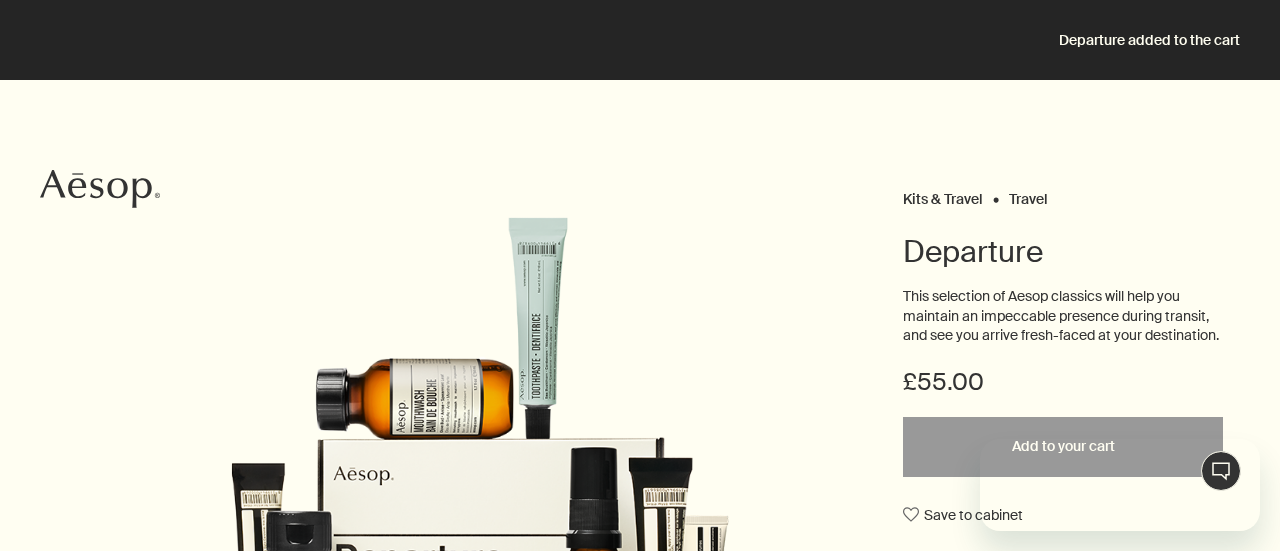scroll, scrollTop: 0, scrollLeft: 0, axis: both 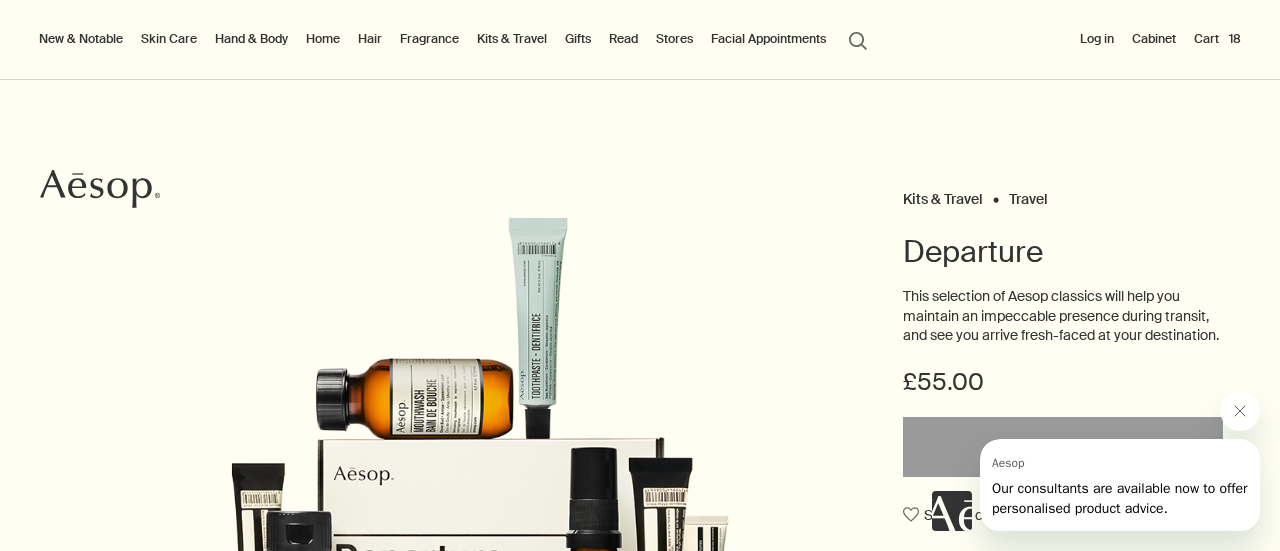 click on "Aesop" at bounding box center [1120, 463] 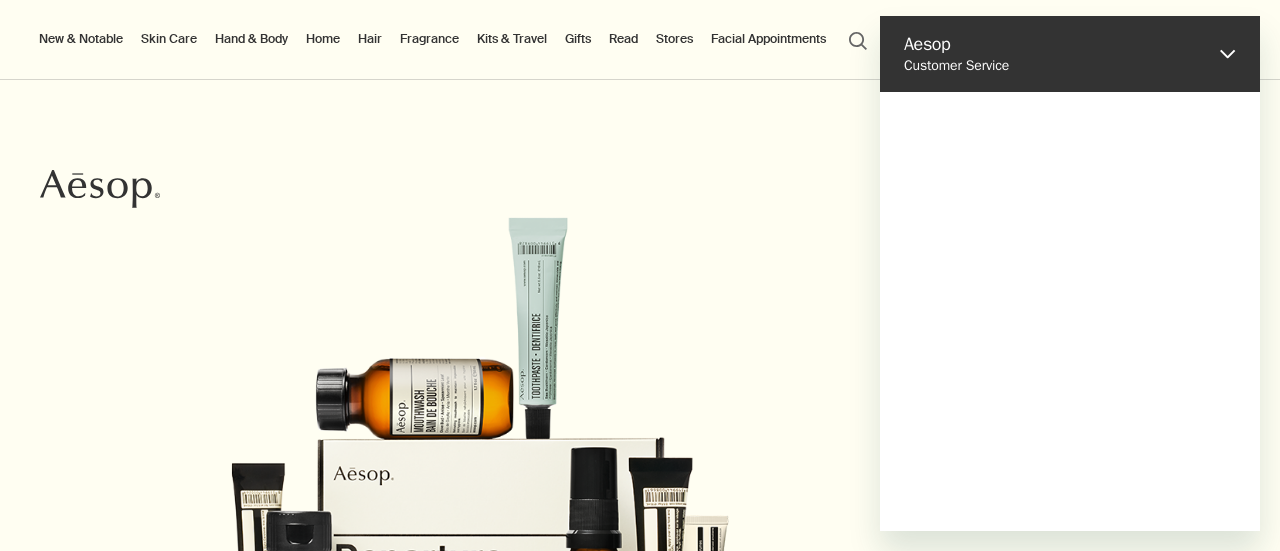 scroll, scrollTop: 0, scrollLeft: 0, axis: both 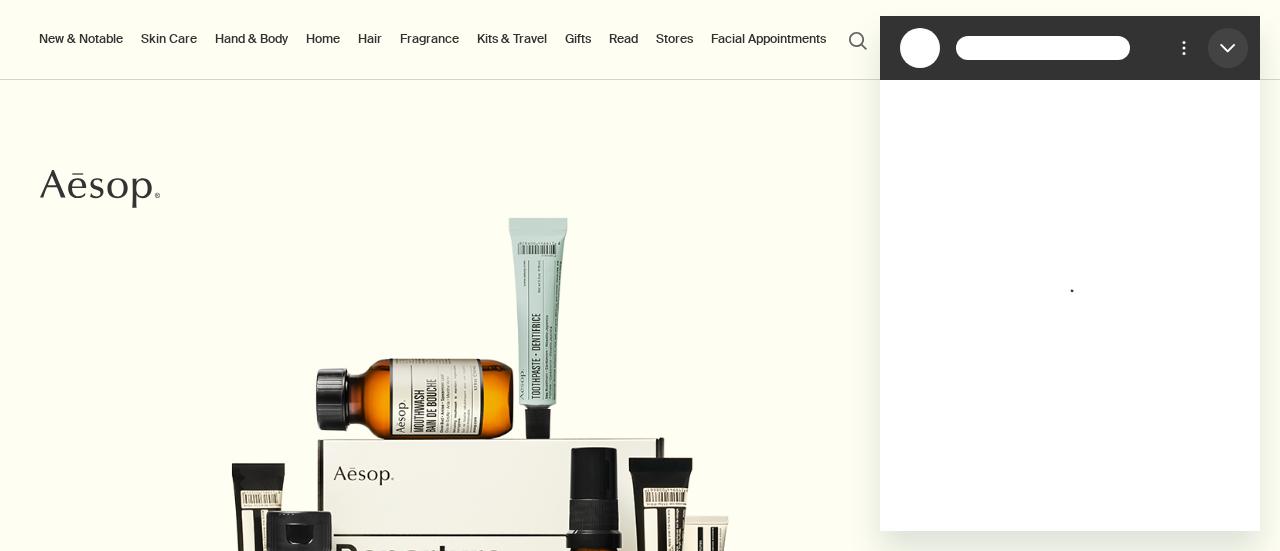 drag, startPoint x: 1226, startPoint y: 51, endPoint x: 2098, endPoint y: 77, distance: 872.3875 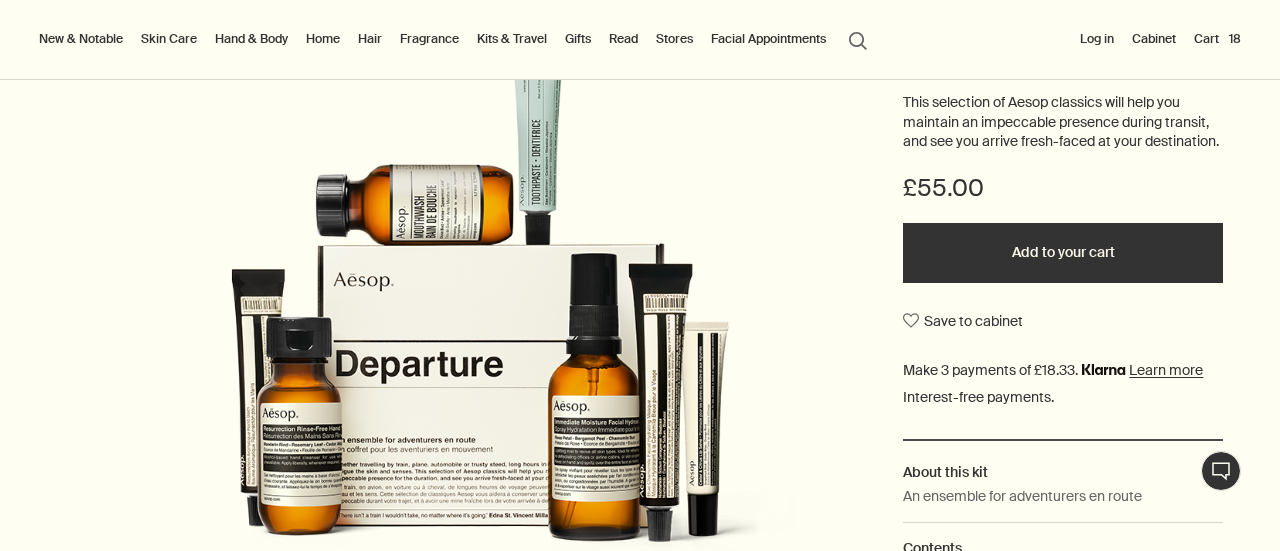 scroll, scrollTop: 270, scrollLeft: 0, axis: vertical 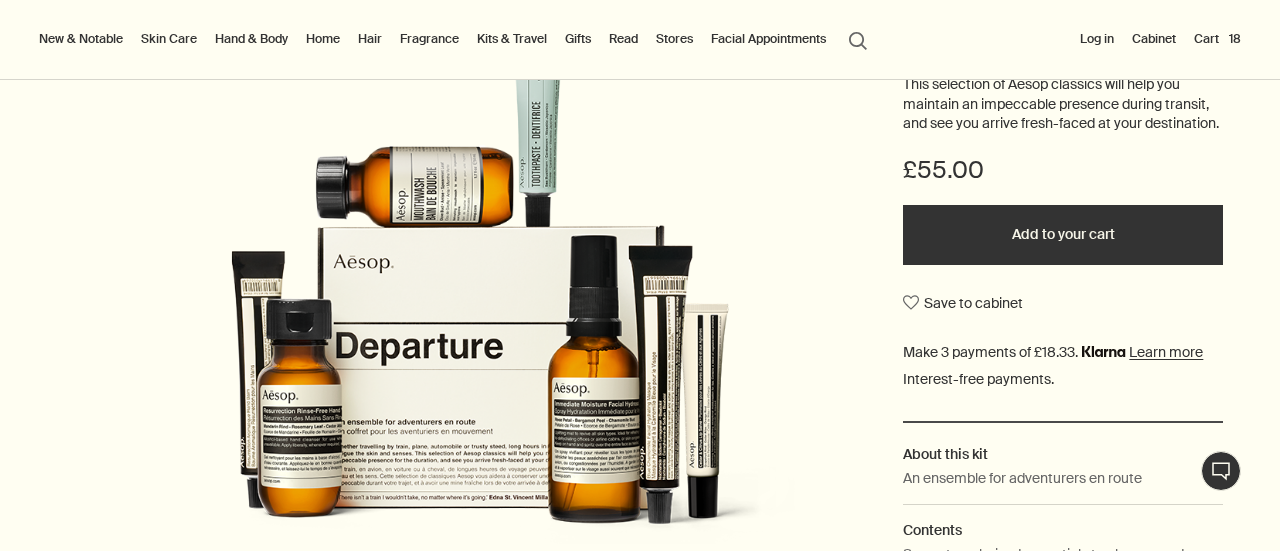 click on "Added to your cart Add to your cart" at bounding box center (1063, 235) 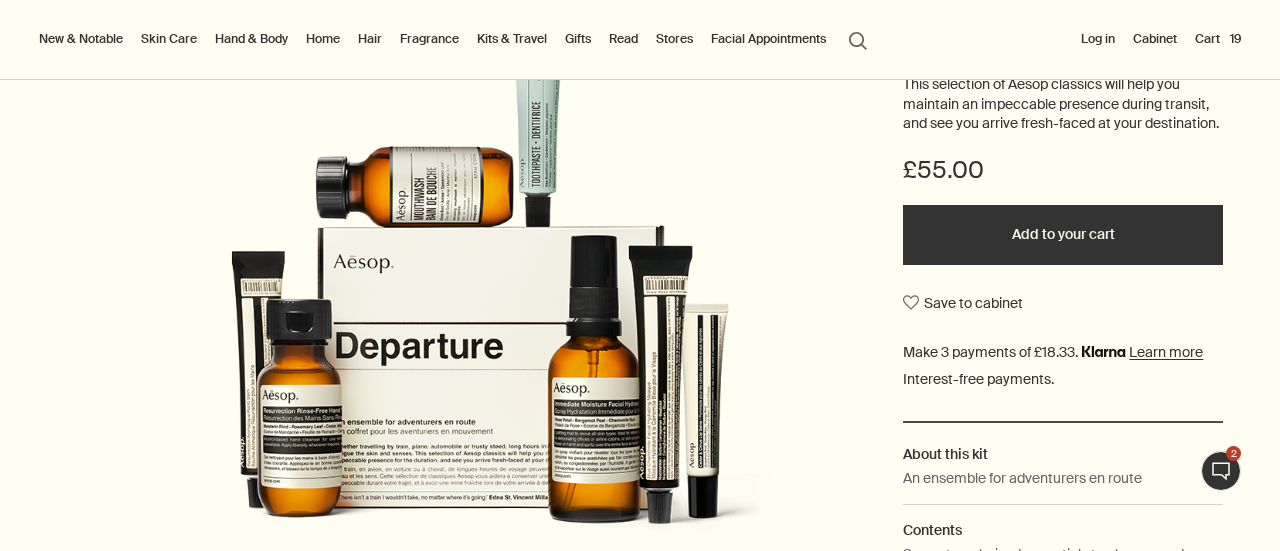 click on "Added to your cart Add to your cart" at bounding box center [1063, 235] 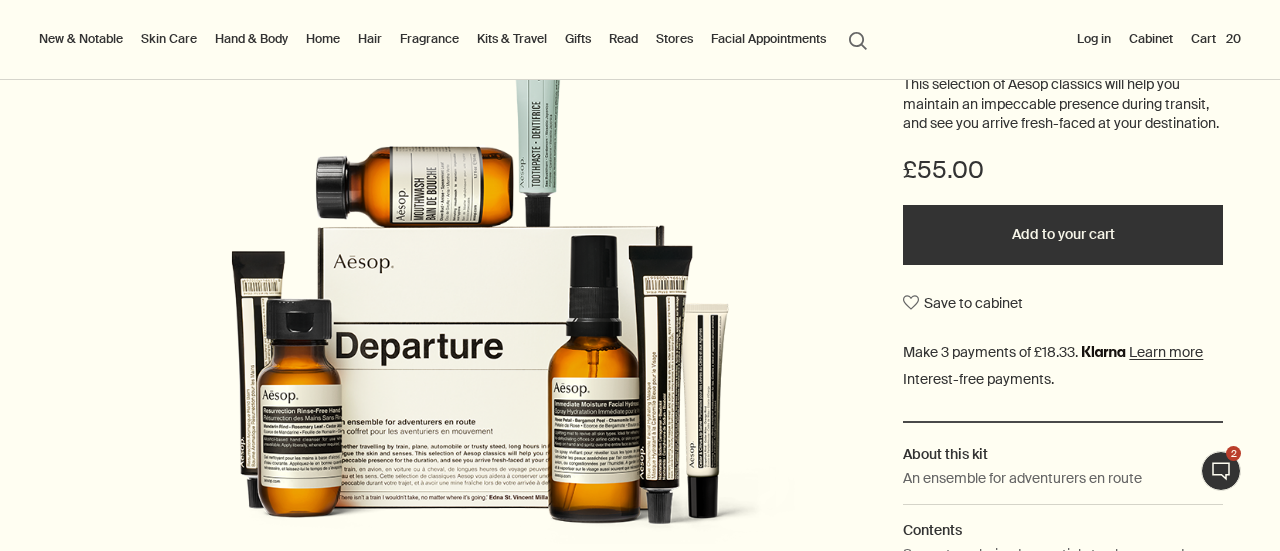 click on "Added to your cart Add to your cart" at bounding box center (1063, 235) 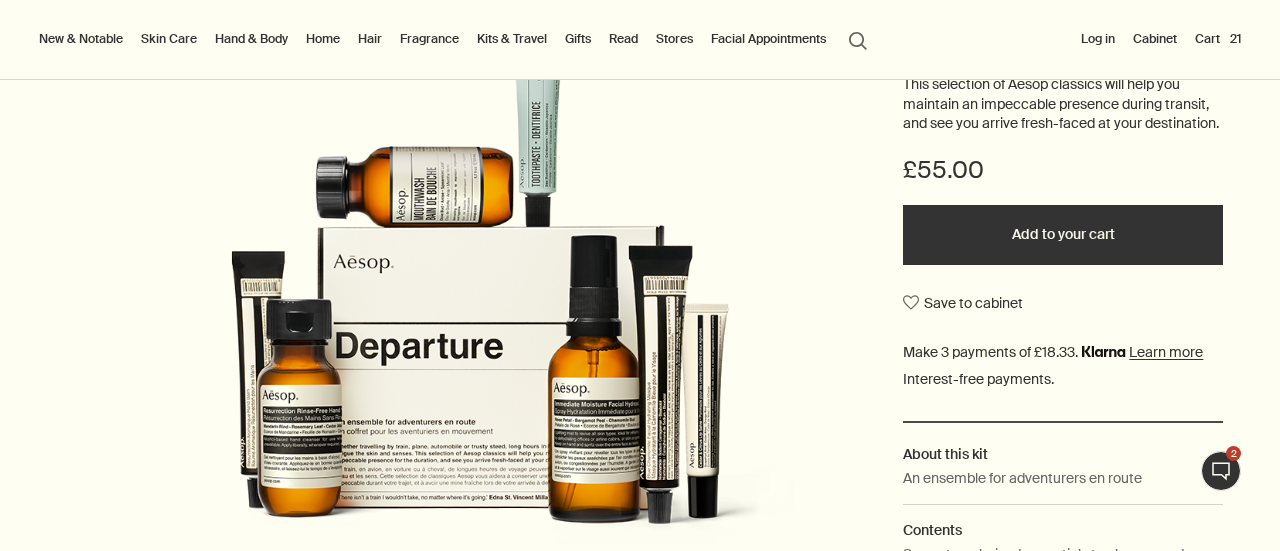 click on "Added to your cart Add to your cart" at bounding box center (1063, 235) 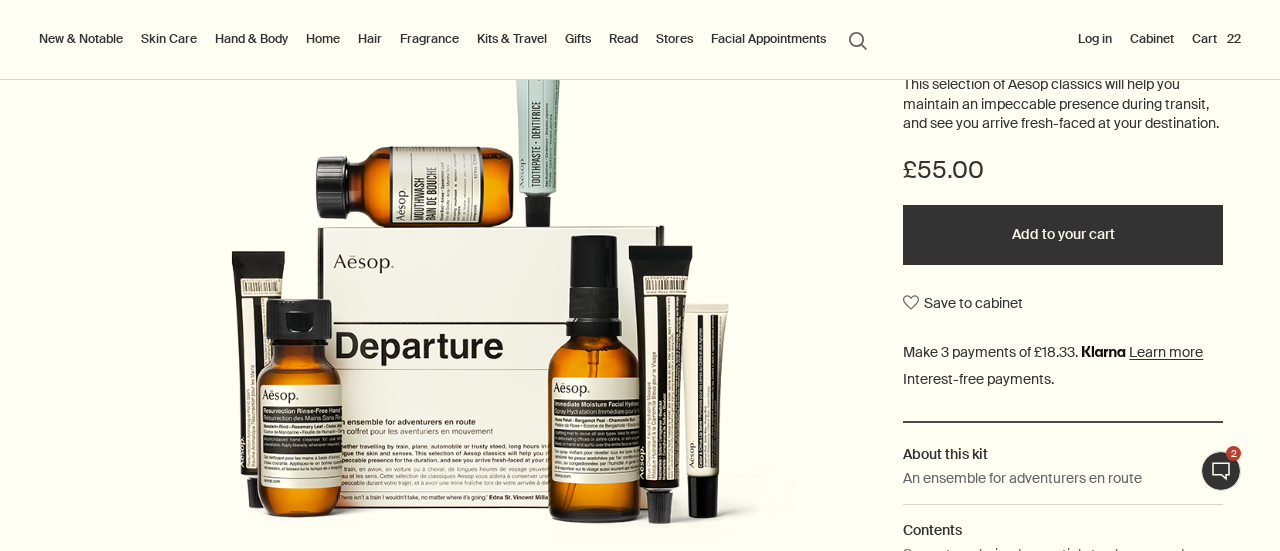 click on "Added to your cart Add to your cart" at bounding box center [1063, 235] 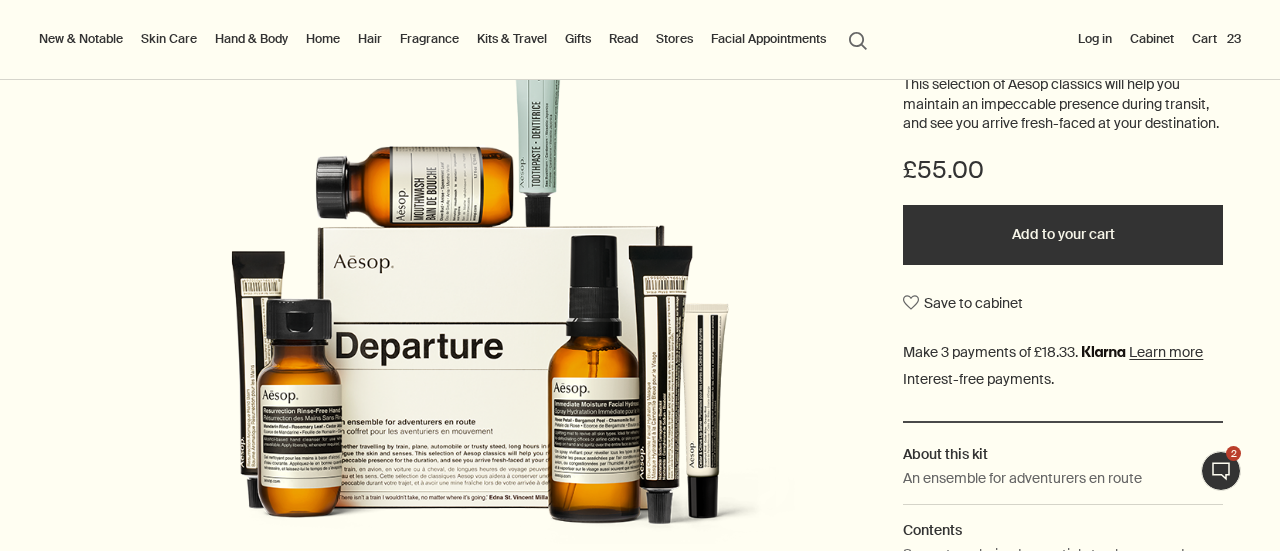 click on "Added to your cart Add to your cart" at bounding box center (1063, 235) 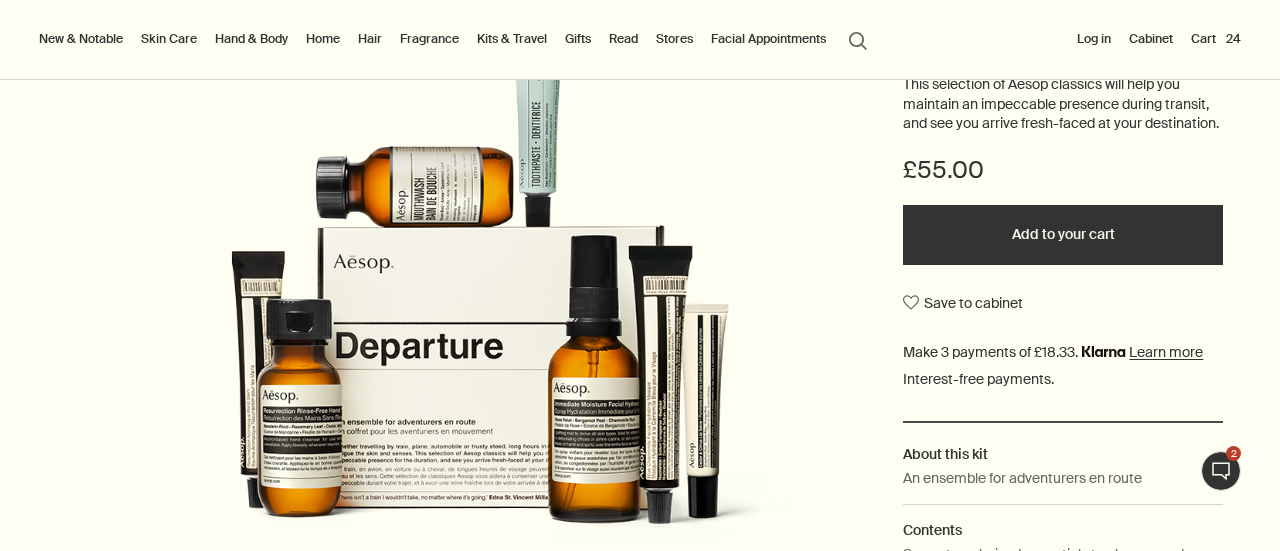 click on "Added to your cart Add to your cart" at bounding box center (1063, 235) 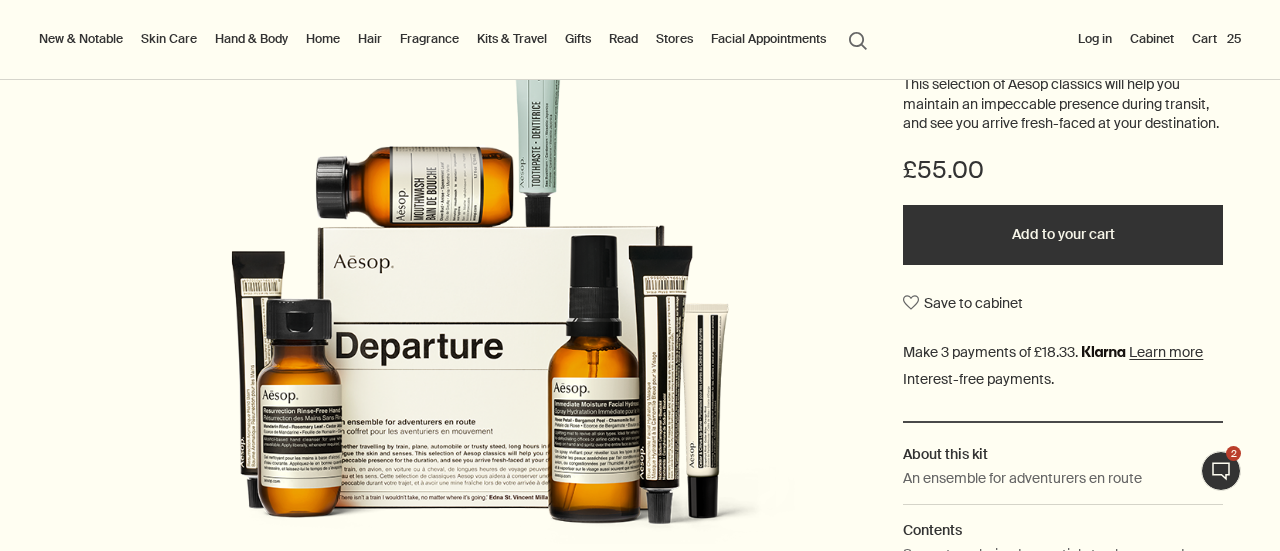 click on "Added to your cart Add to your cart" at bounding box center (1063, 235) 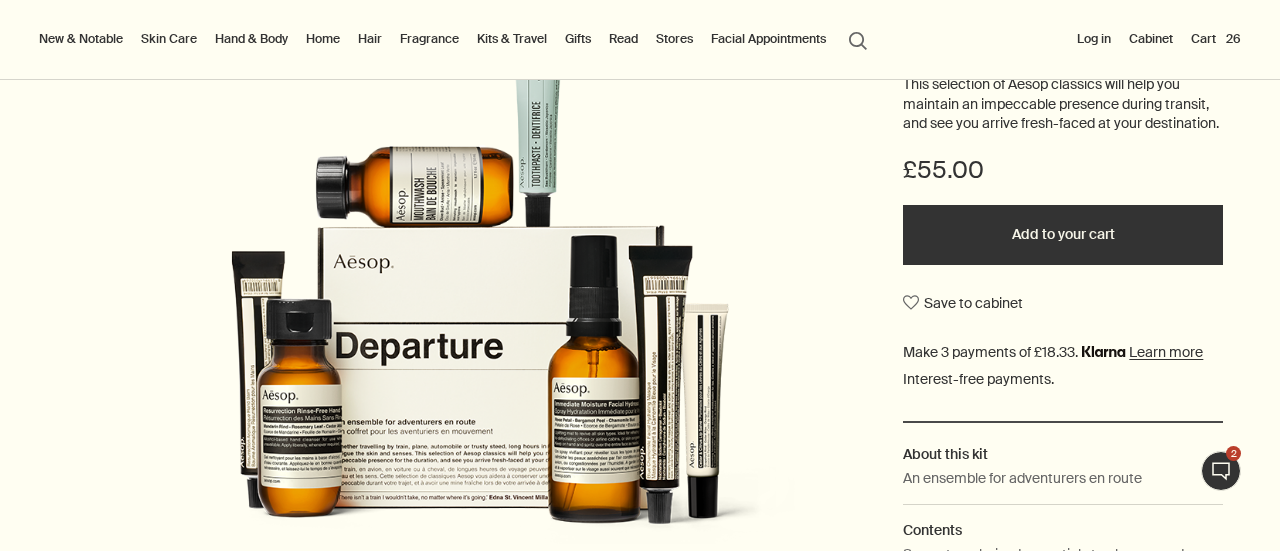 click on "Added to your cart Add to your cart" at bounding box center (1063, 235) 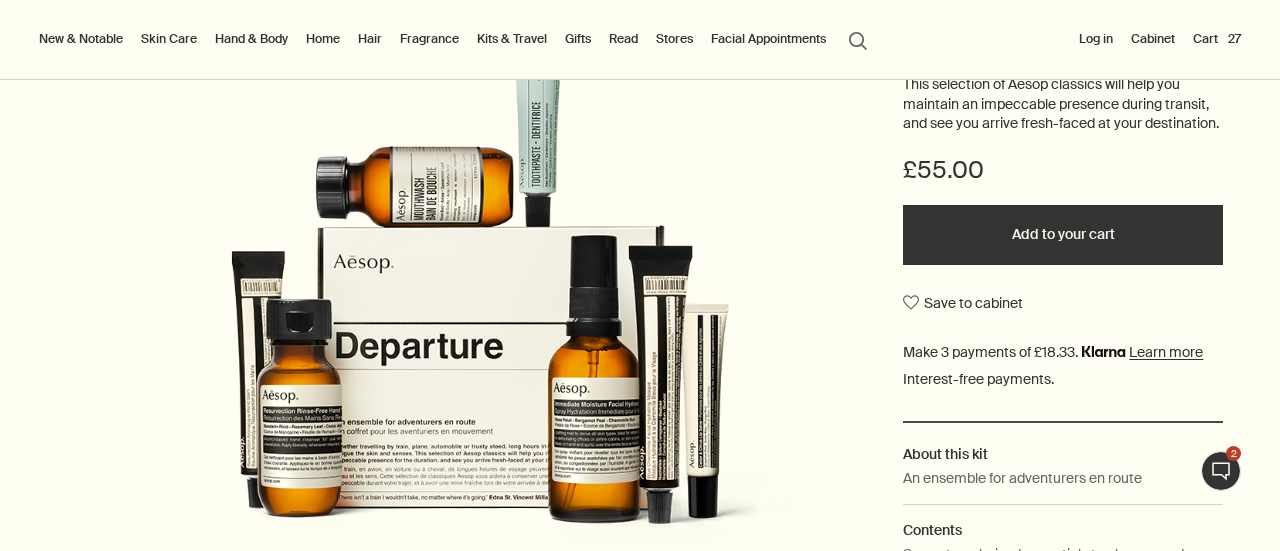 click on "Added to your cart Add to your cart" at bounding box center (1063, 235) 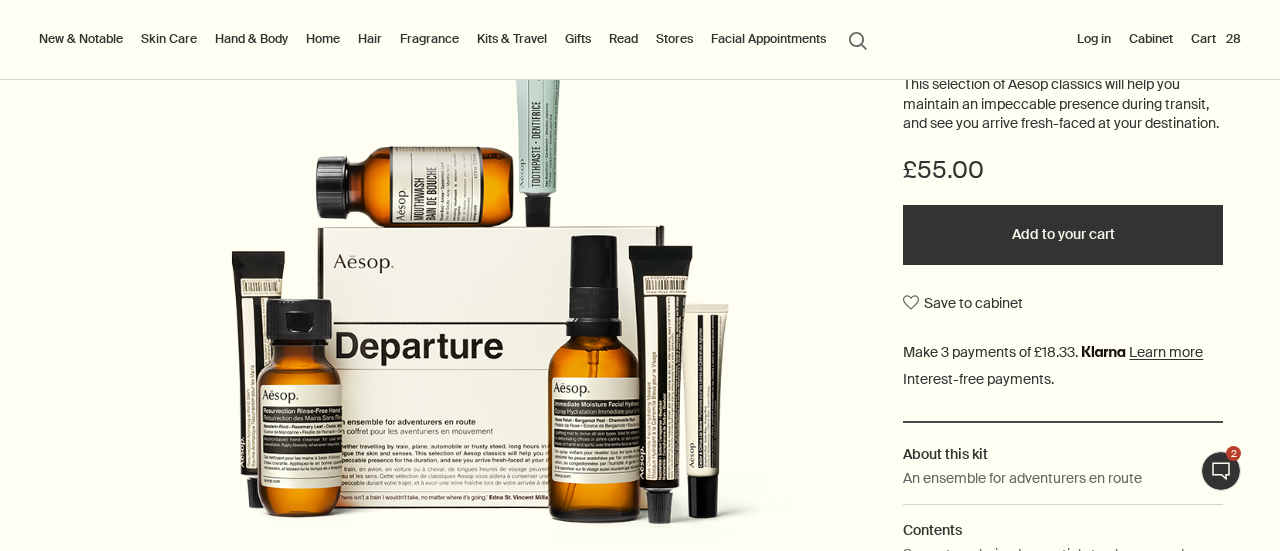 click on "Added to your cart Add to your cart" at bounding box center (1063, 235) 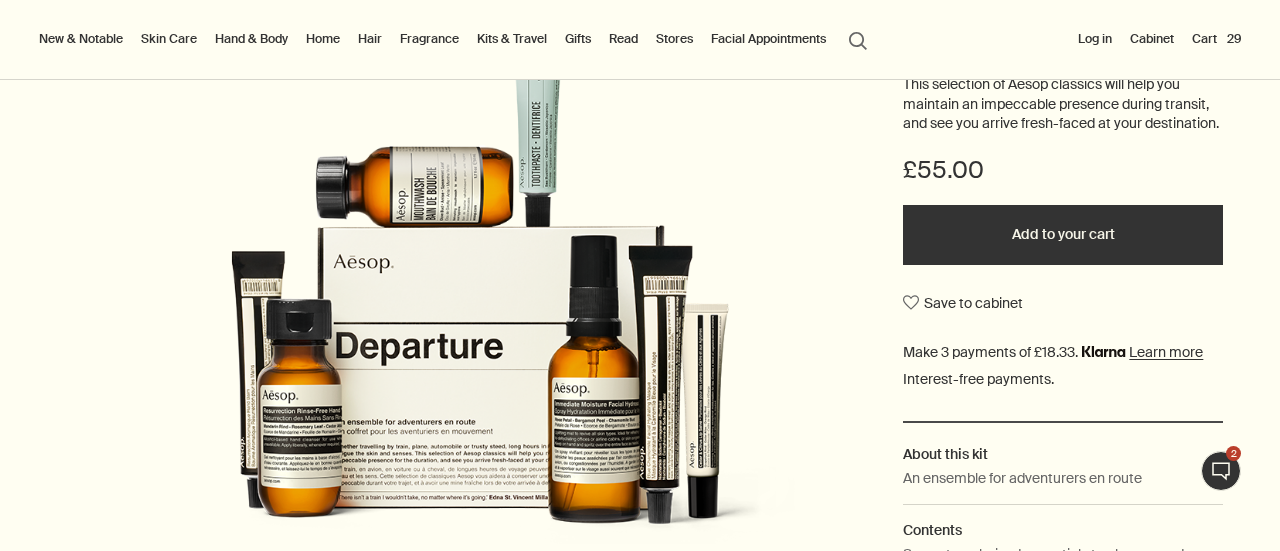 click on "Added to your cart Add to your cart" at bounding box center (1063, 235) 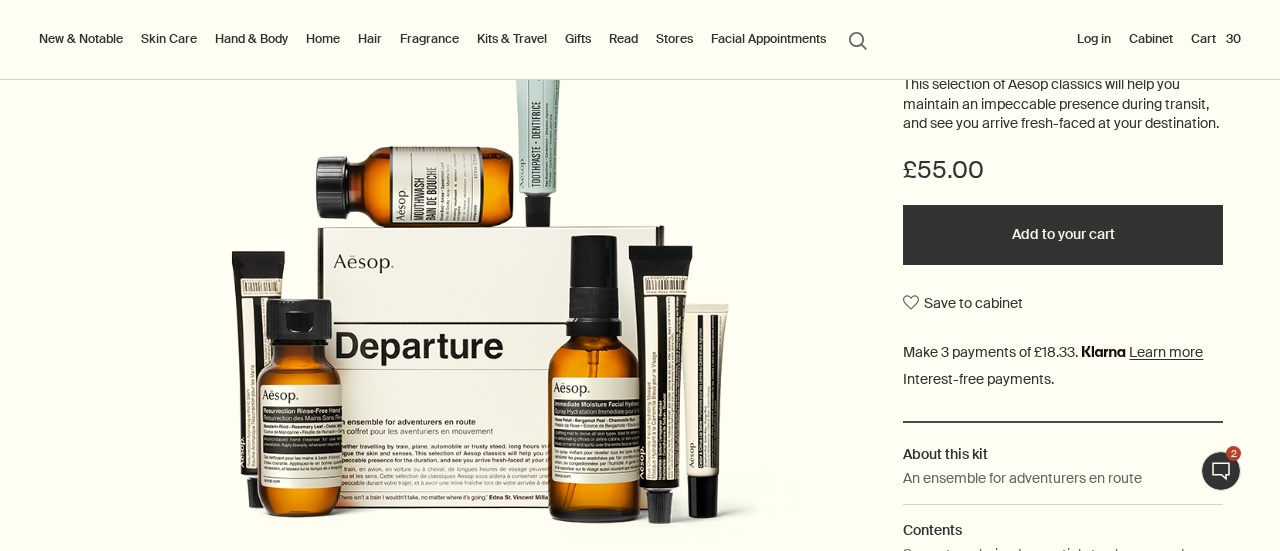 click on "Added to your cart Add to your cart" at bounding box center [1063, 235] 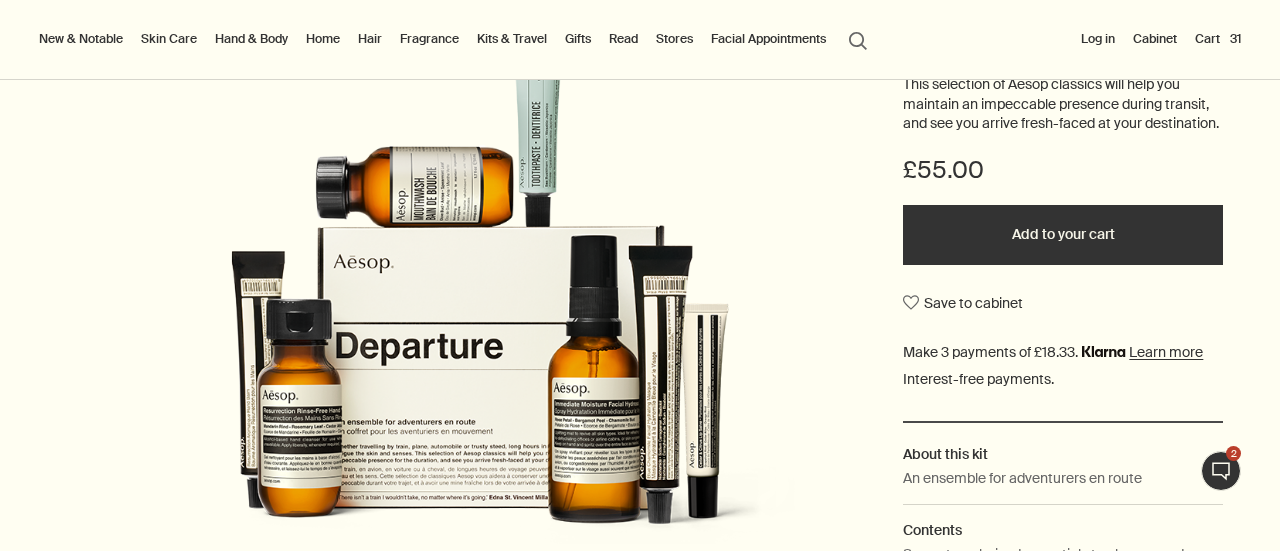 click on "Added to your cart Add to your cart" at bounding box center [1063, 235] 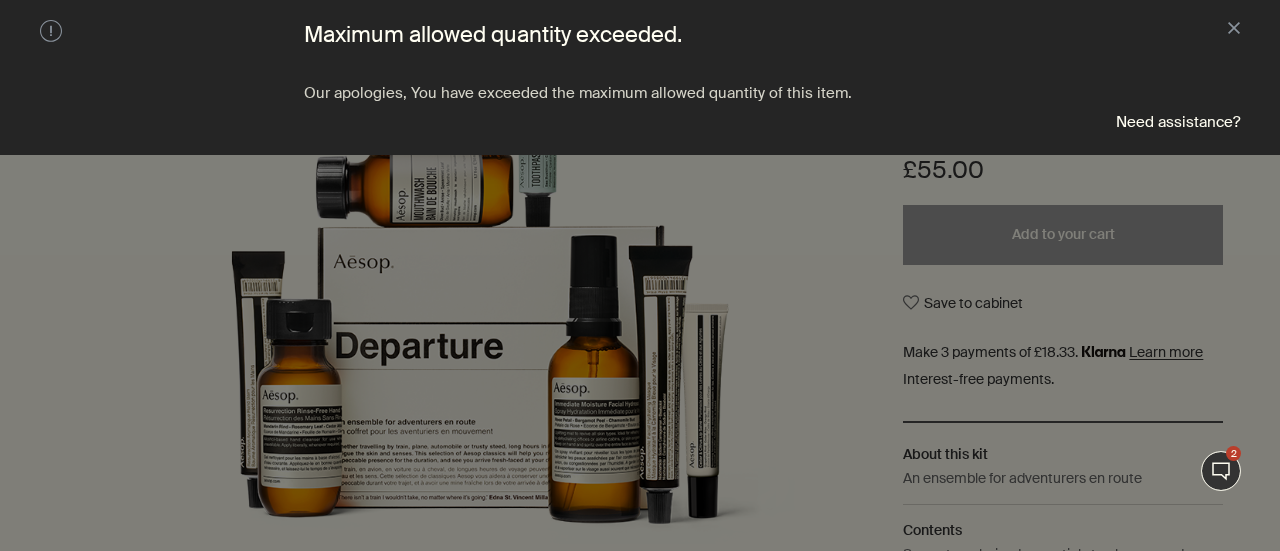 click at bounding box center [640, 275] 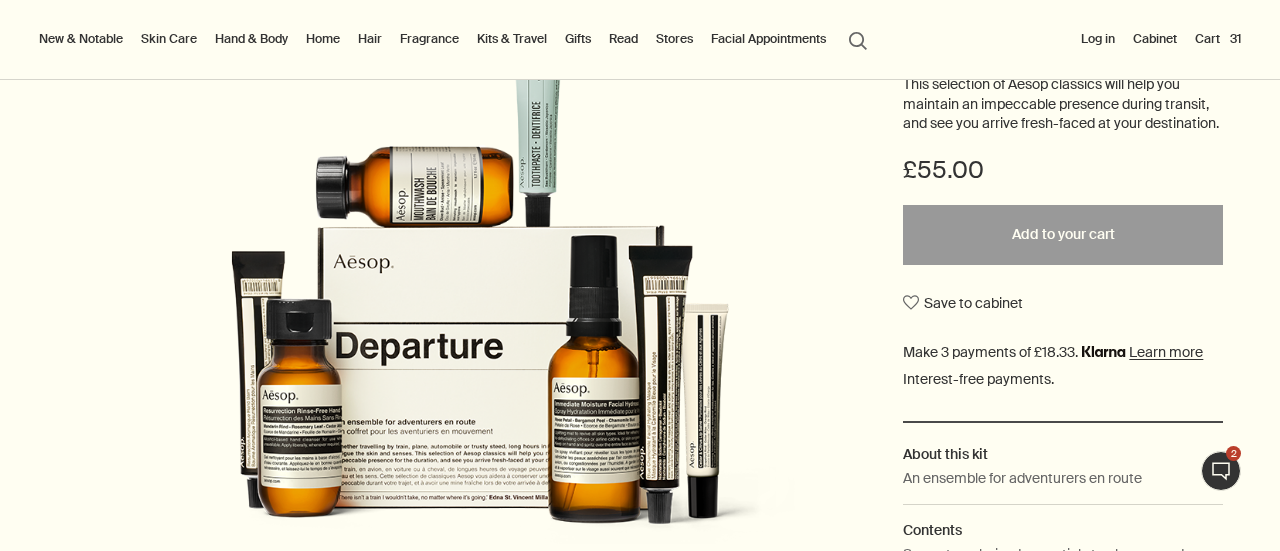 click on "Cart 31" at bounding box center [1218, 39] 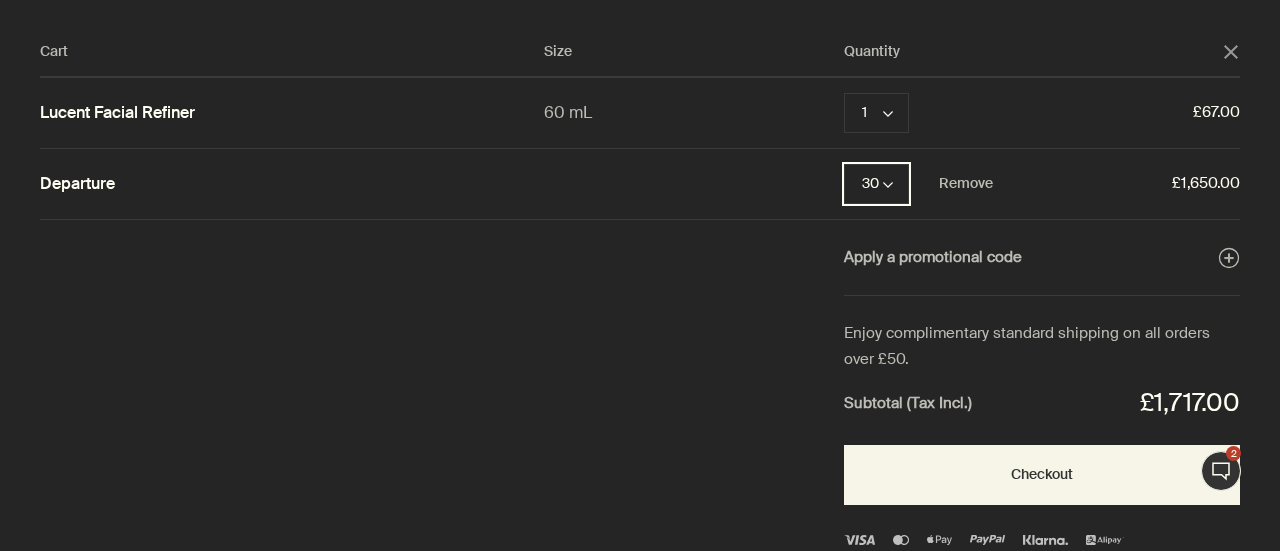 click on "chevron" 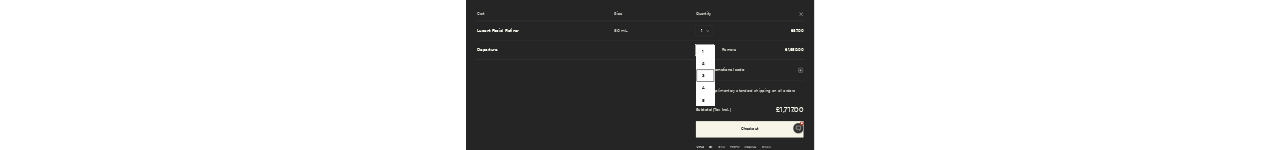 scroll, scrollTop: 226, scrollLeft: 0, axis: vertical 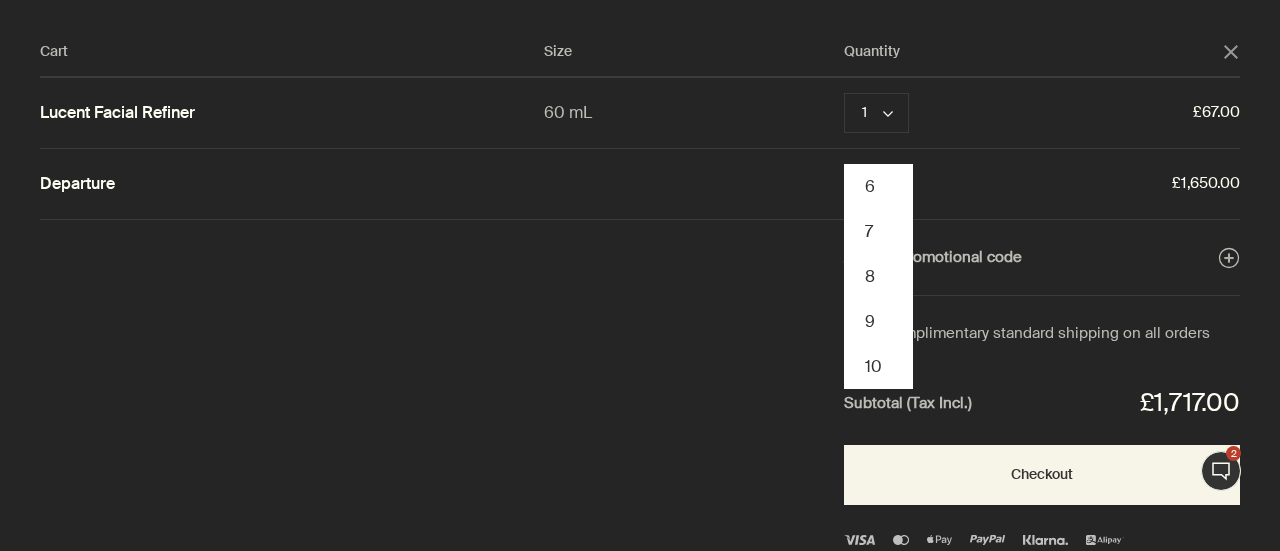 click on "Cart Size Quantity close Lucent Facial Refiner 60 mL  1 chevron Remove £67.00 Departure 30 chevron 1 2 3 4 5 6 7 8 9 10 Remove £1,650.00 Apply a promotional code plusAndCloseWithCircle Enjoy complimentary standard shipping on all orders over £50. Subtotal (Tax Incl.) £1,717.00 Checkout" at bounding box center [660, 275] 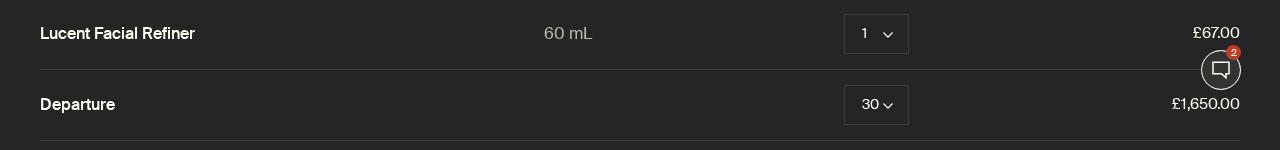 scroll, scrollTop: 77, scrollLeft: 0, axis: vertical 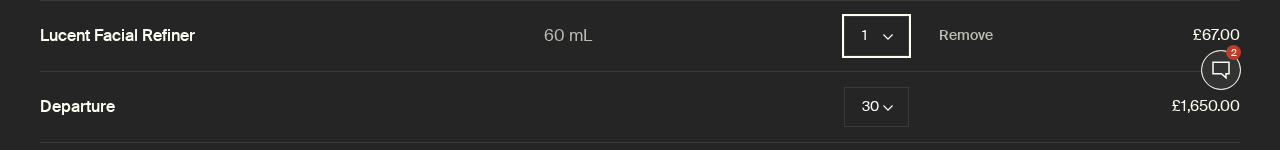 click on "1 chevron" at bounding box center [876, 36] 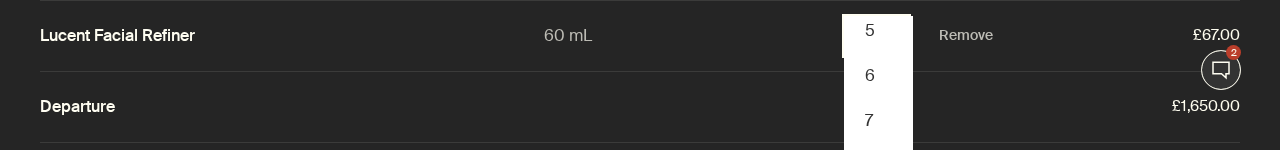 scroll, scrollTop: 226, scrollLeft: 0, axis: vertical 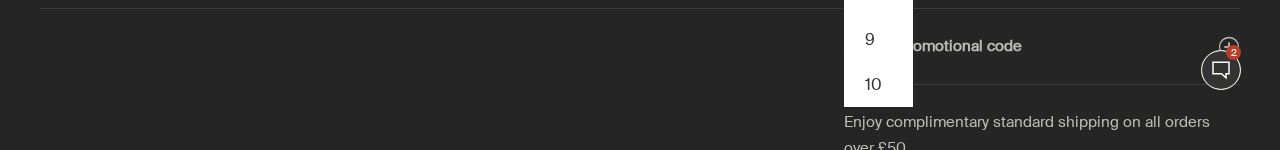 click on "Apply a promotional code plusAndCloseWithCircle" at bounding box center (640, 47) 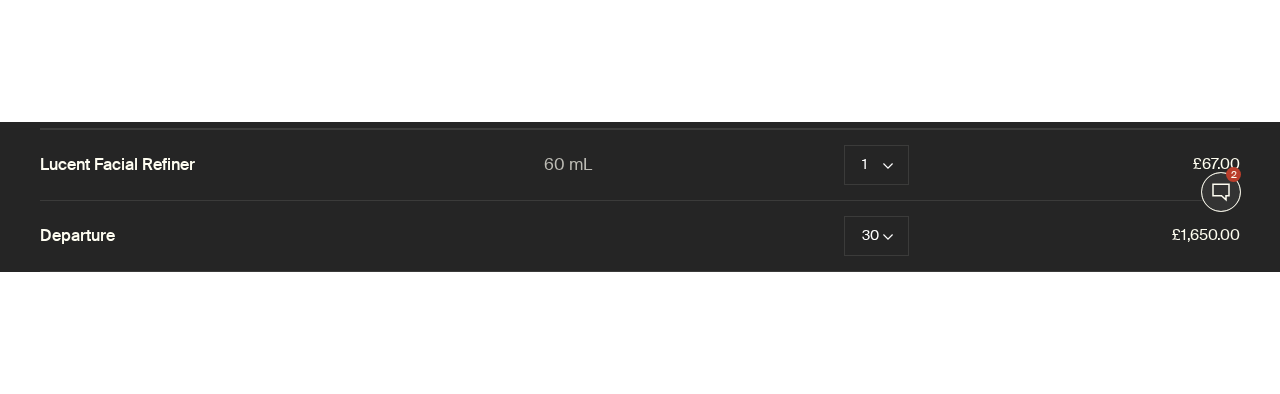 scroll, scrollTop: 69, scrollLeft: 0, axis: vertical 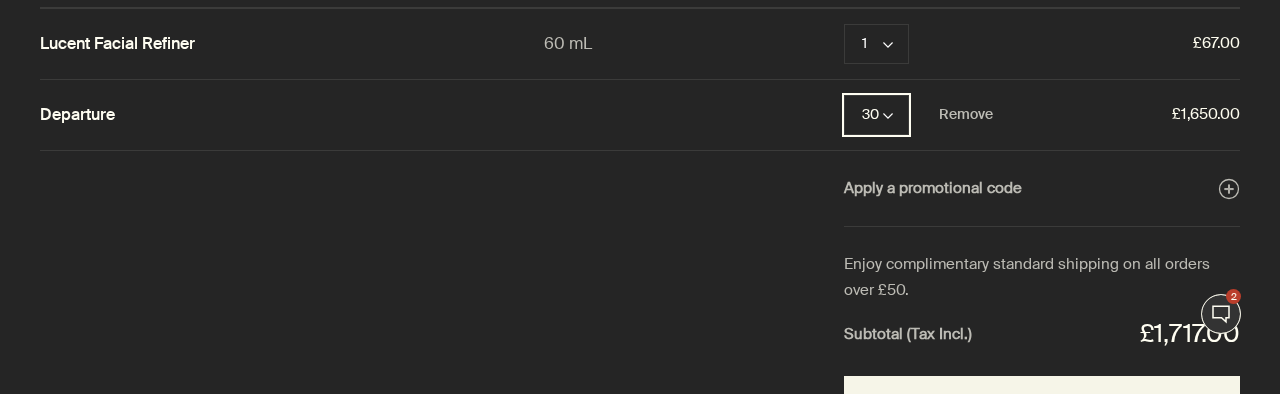 click on "30 chevron" at bounding box center (876, 115) 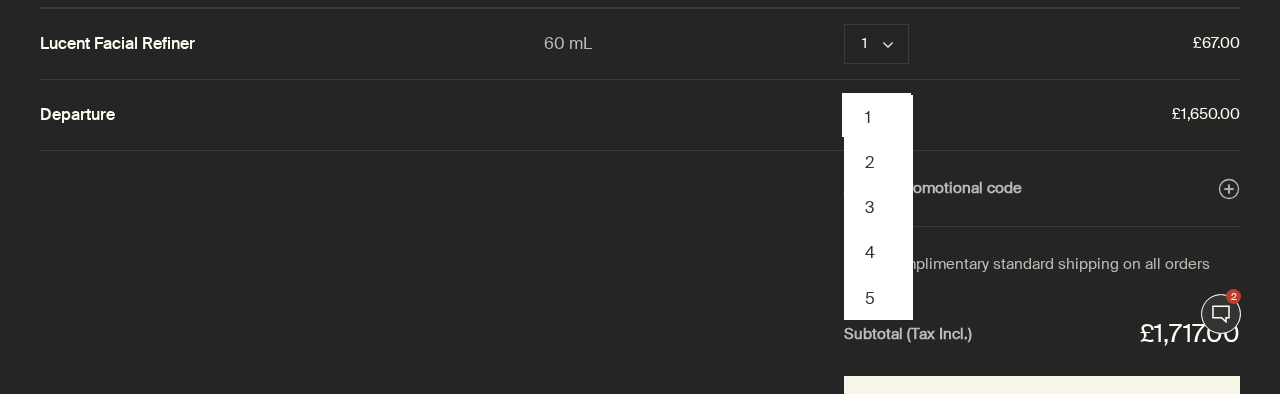type 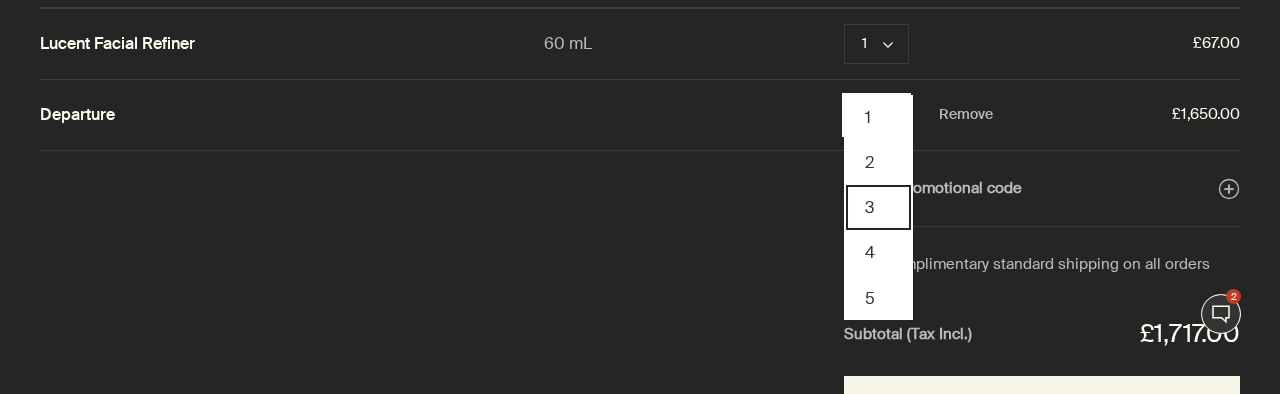 scroll, scrollTop: 226, scrollLeft: 0, axis: vertical 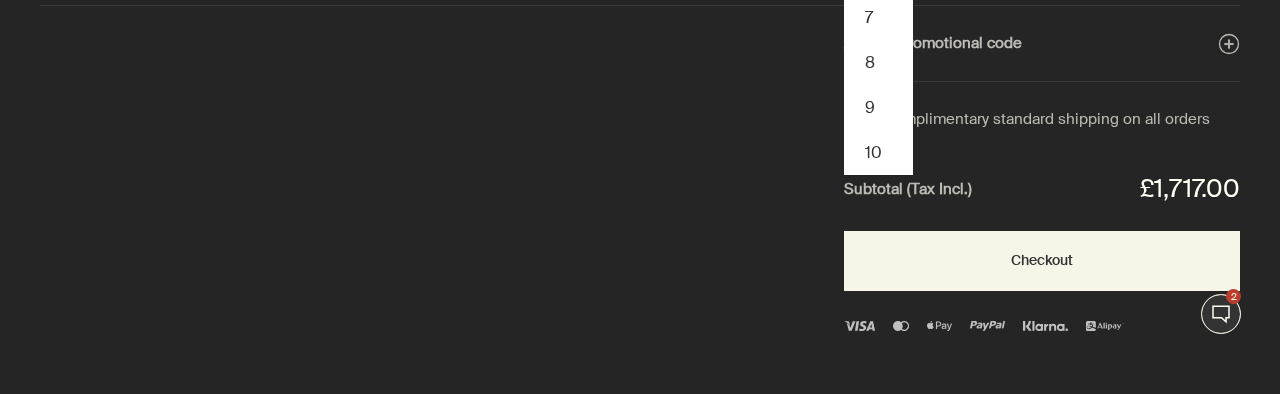 type 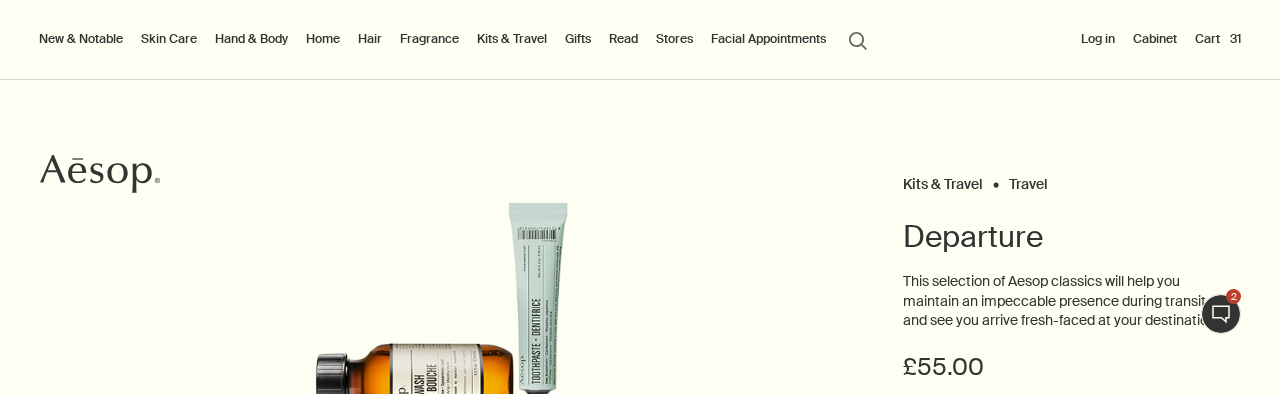 scroll, scrollTop: 0, scrollLeft: 0, axis: both 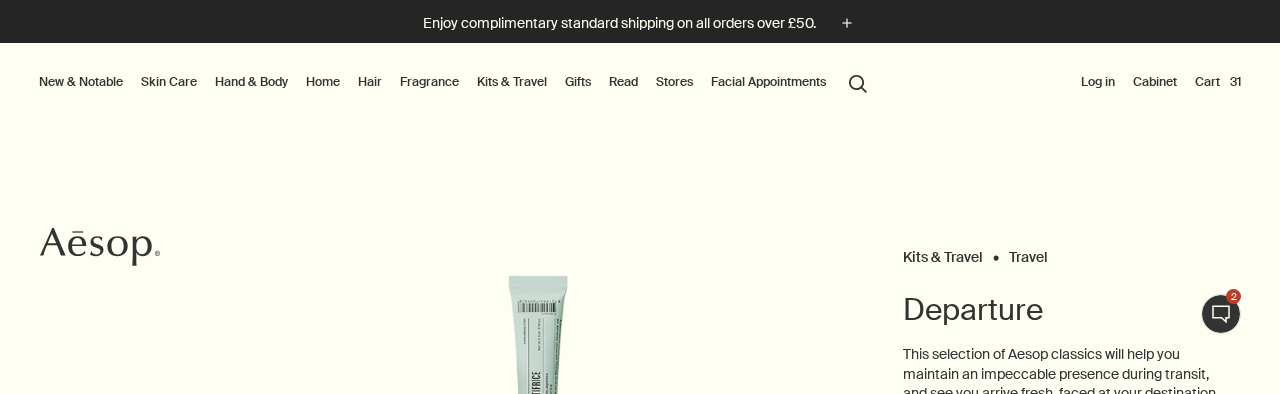 click on "Cart 31" at bounding box center (1218, 82) 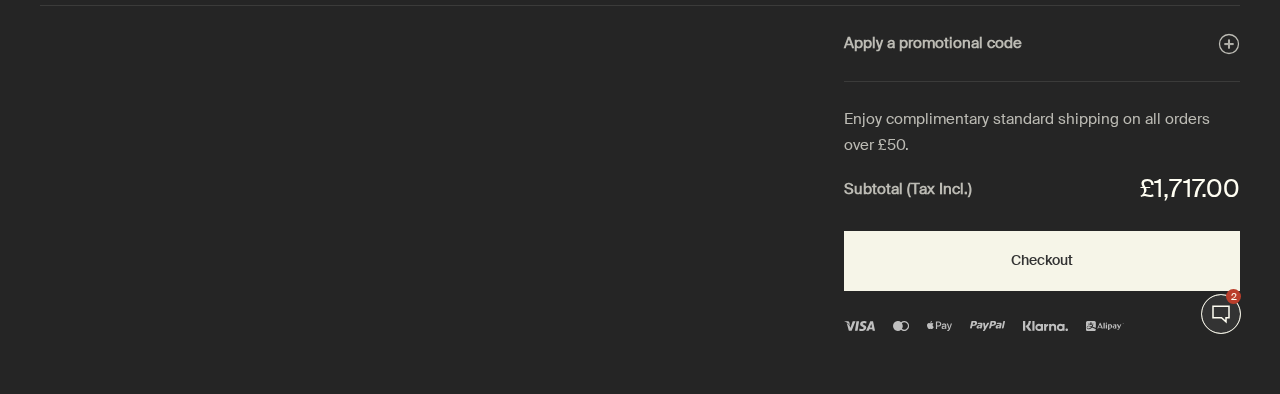 scroll, scrollTop: 0, scrollLeft: 0, axis: both 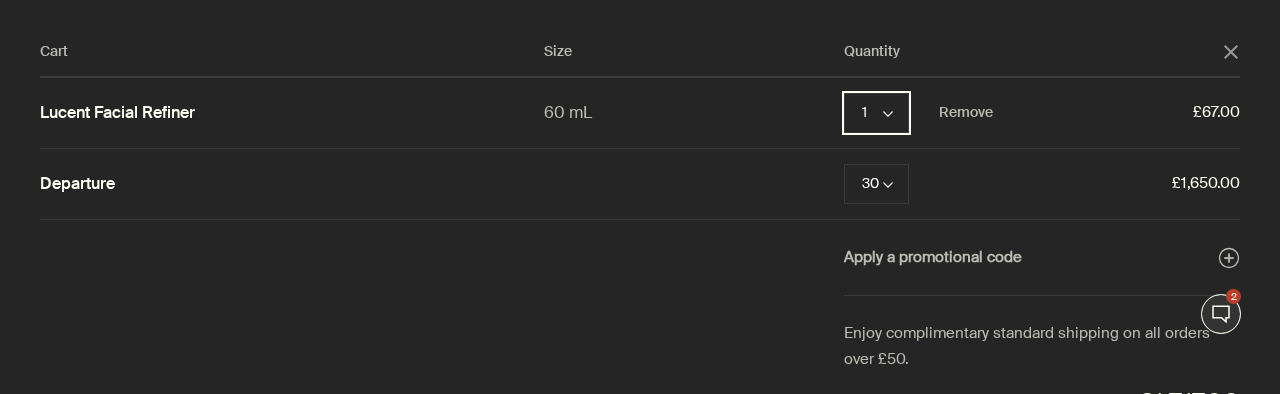 click on "1 chevron" at bounding box center [876, 113] 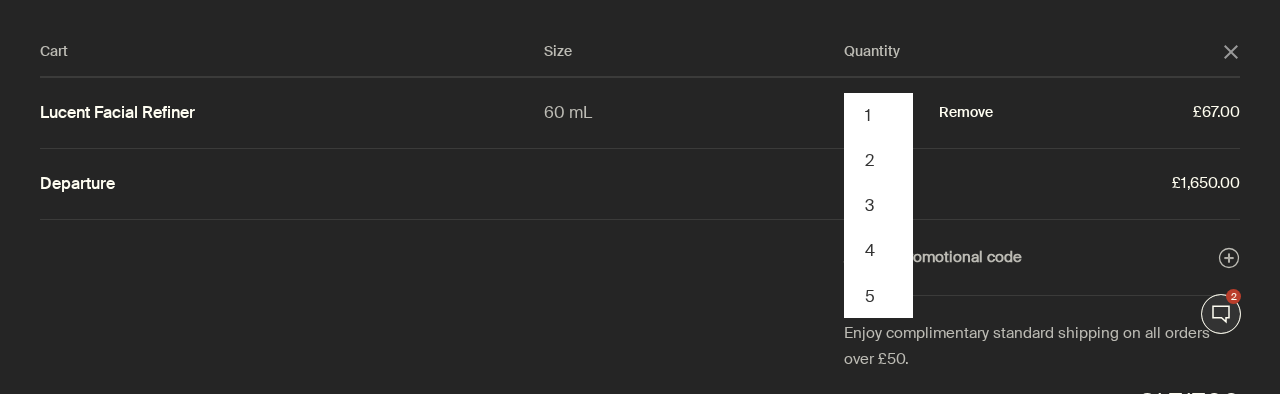 click on "Remove" at bounding box center [966, 113] 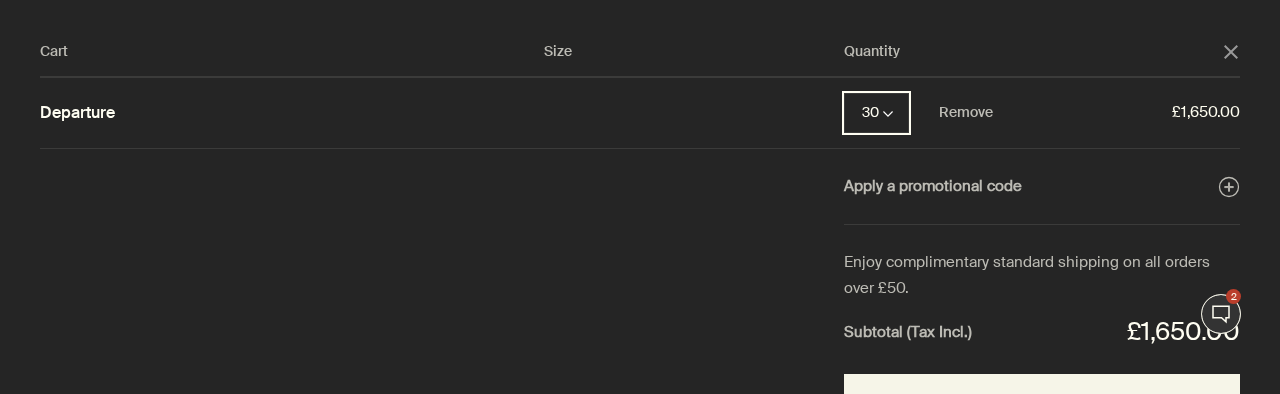 click on "30 chevron" at bounding box center (876, 113) 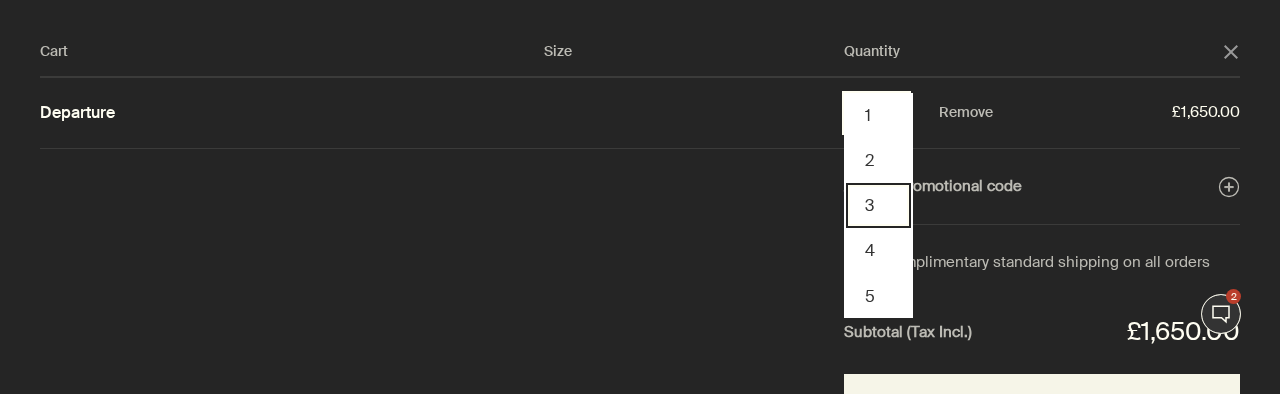 scroll, scrollTop: 226, scrollLeft: 0, axis: vertical 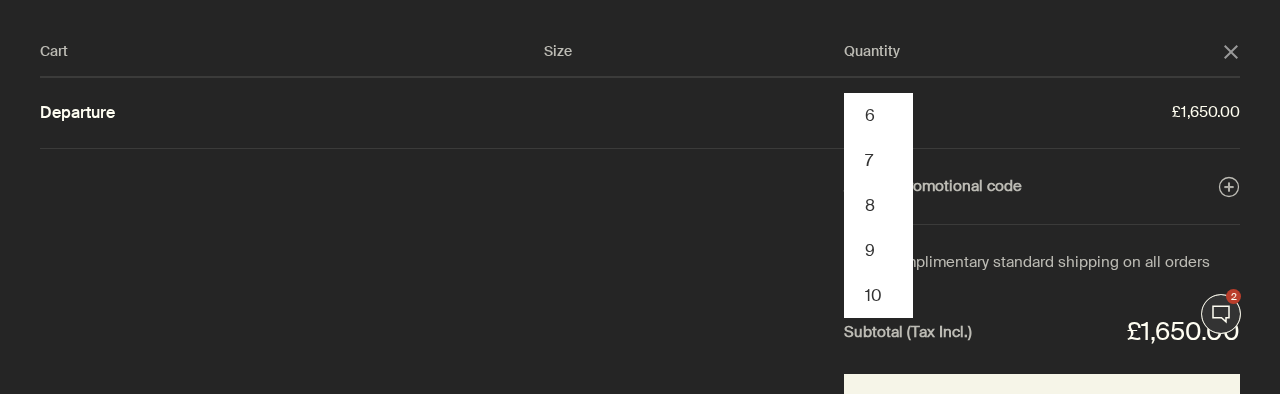click on "Apply a promotional code plusAndCloseWithCircle" at bounding box center [640, 187] 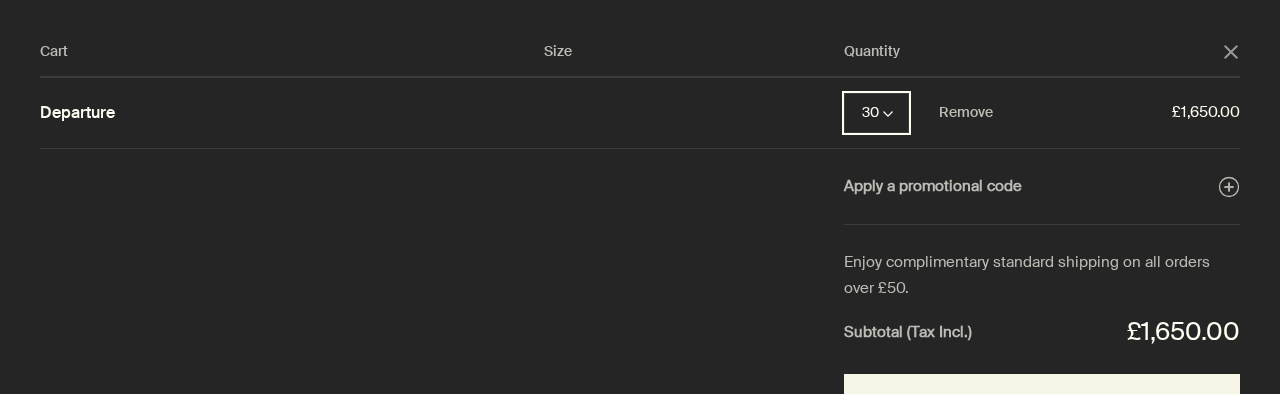 scroll, scrollTop: 0, scrollLeft: 0, axis: both 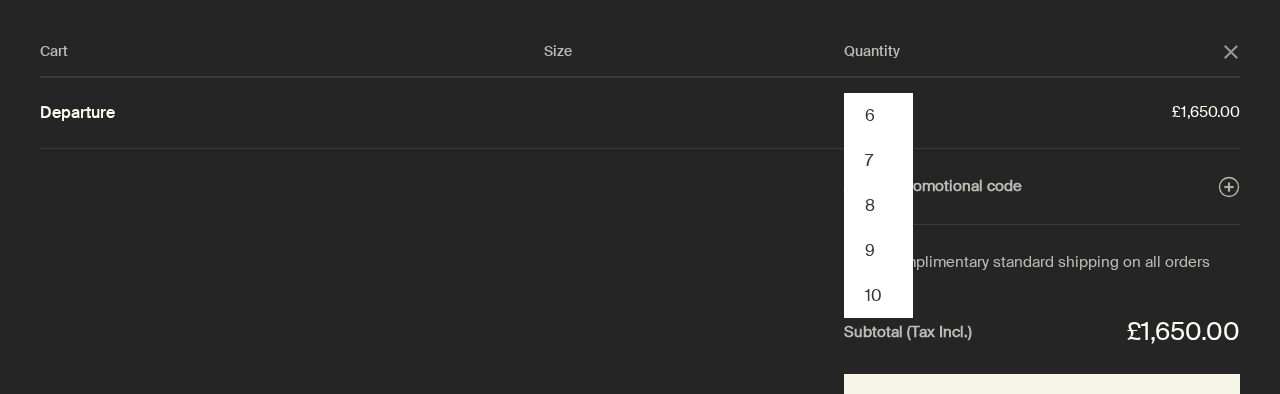 click on "Apply a promotional code plusAndCloseWithCircle" at bounding box center [640, 187] 